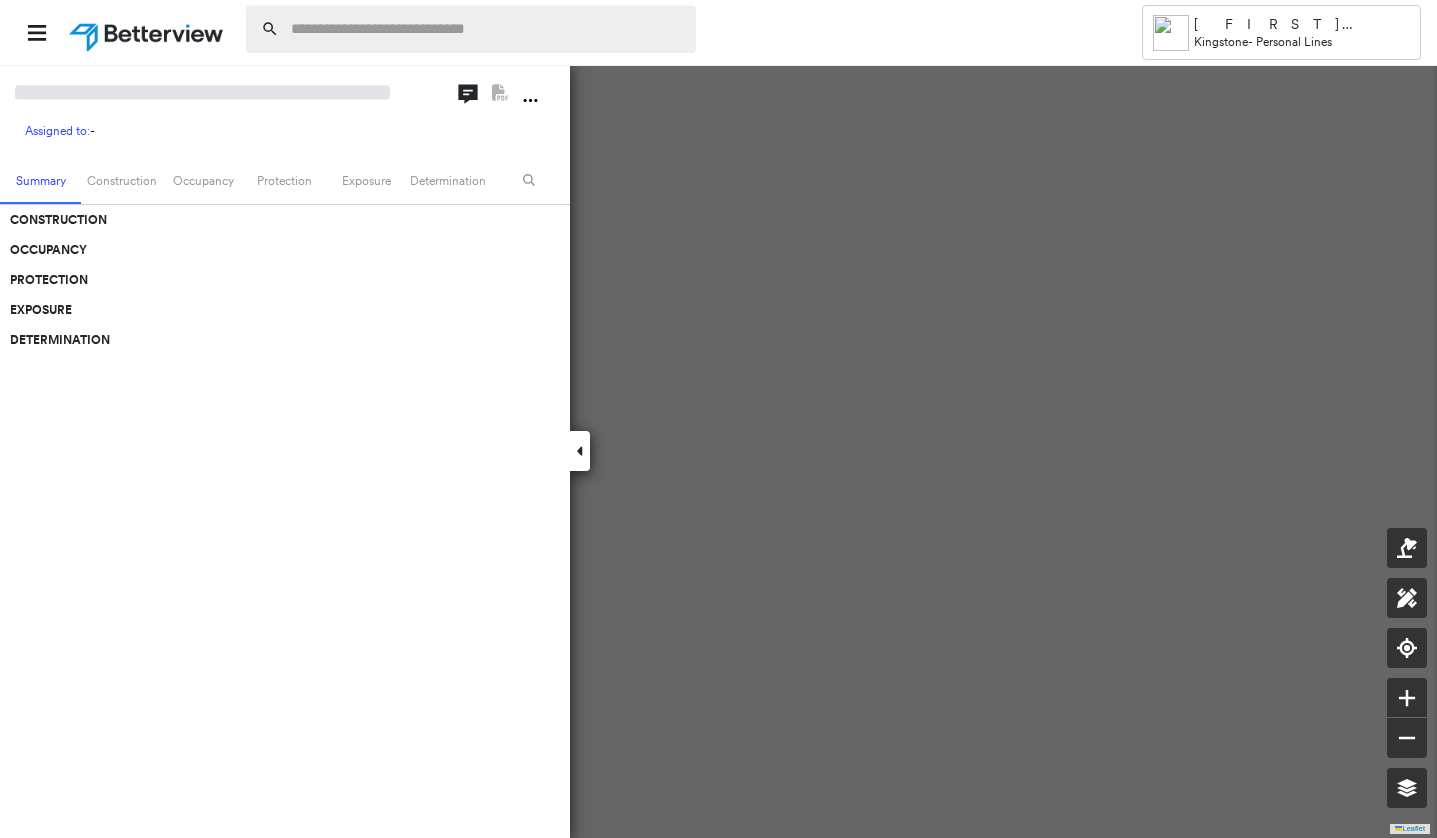 scroll, scrollTop: 0, scrollLeft: 0, axis: both 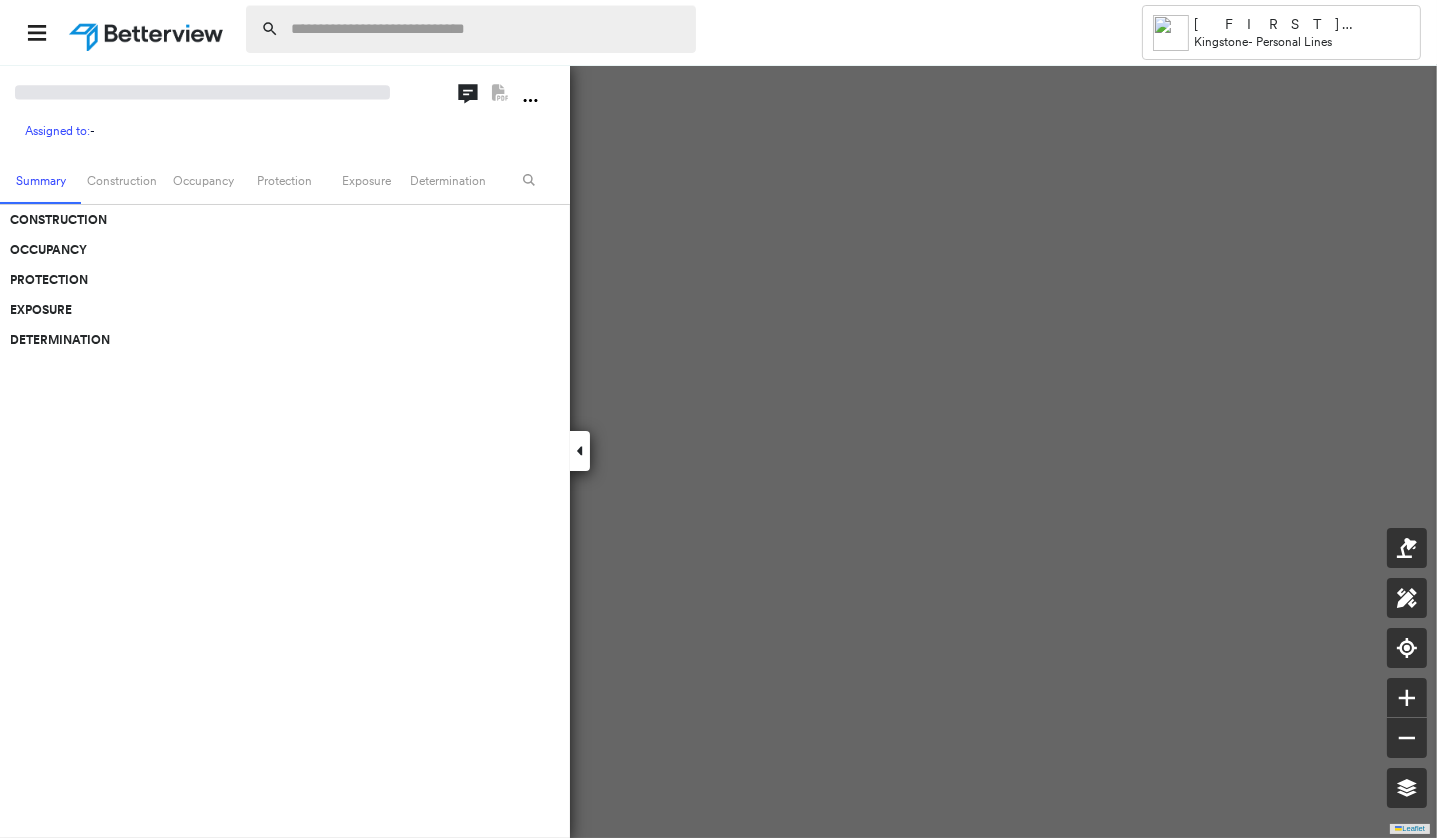 click at bounding box center (487, 29) 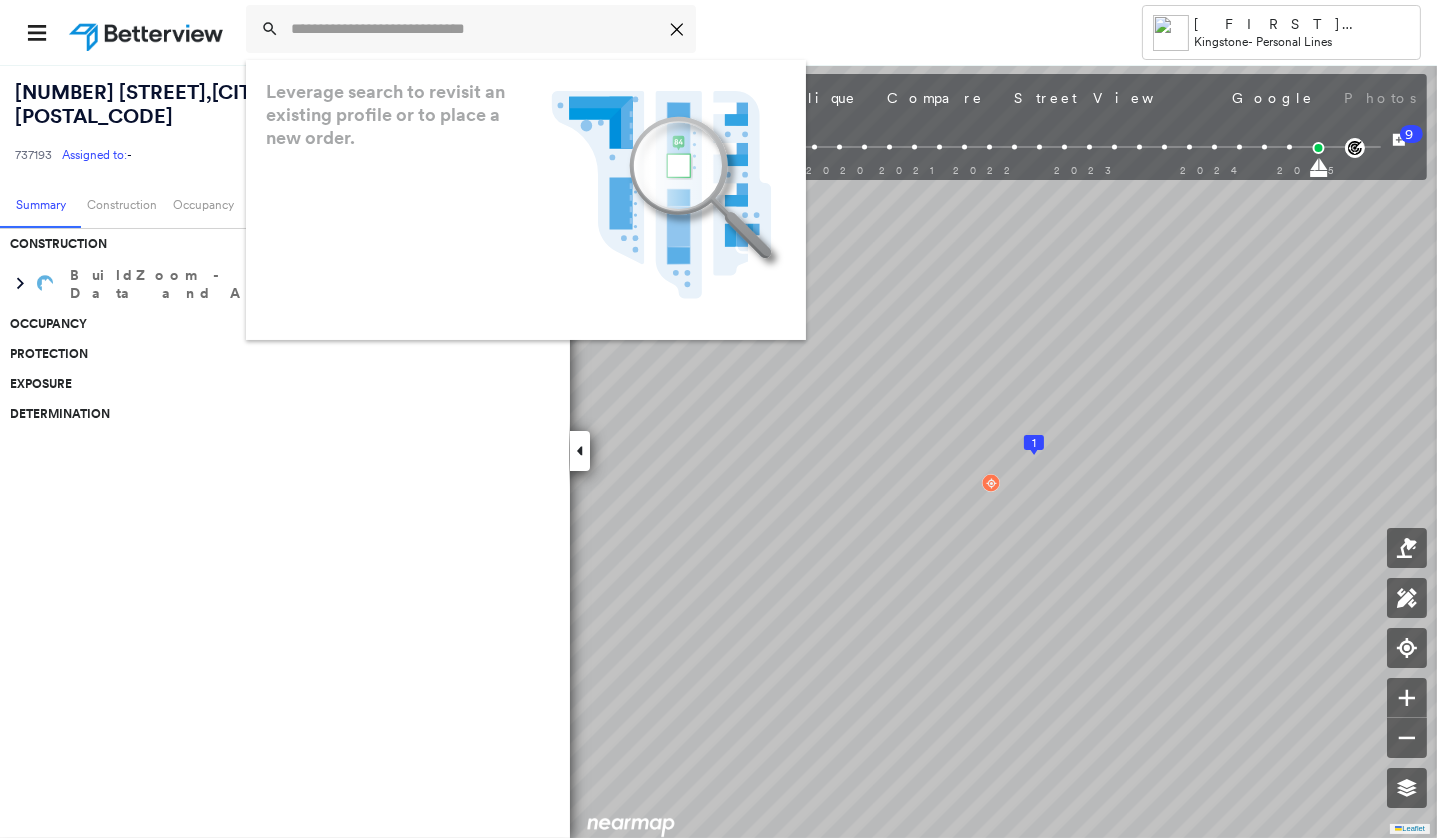 paste on "******" 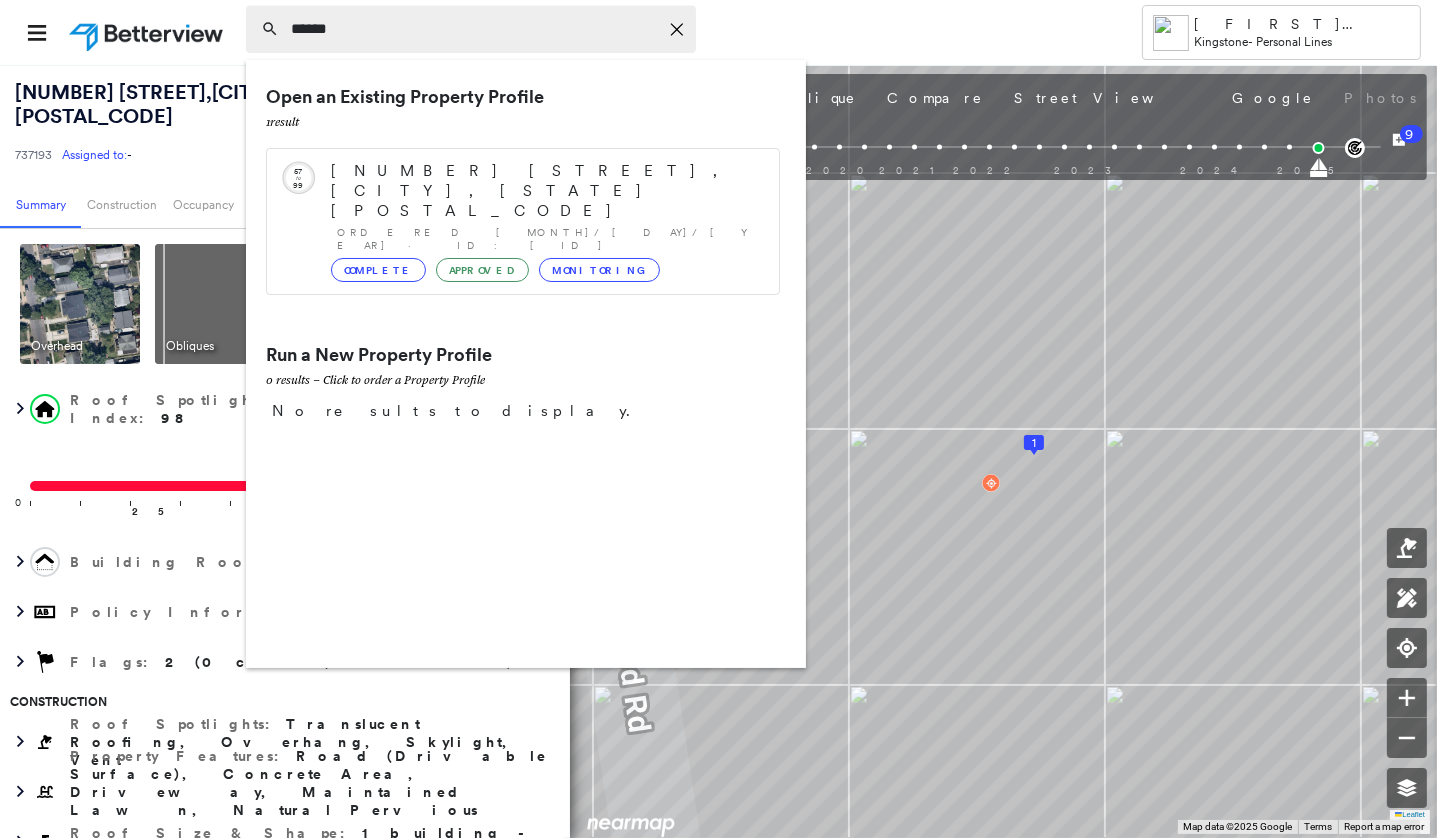 click on "******" at bounding box center (474, 29) 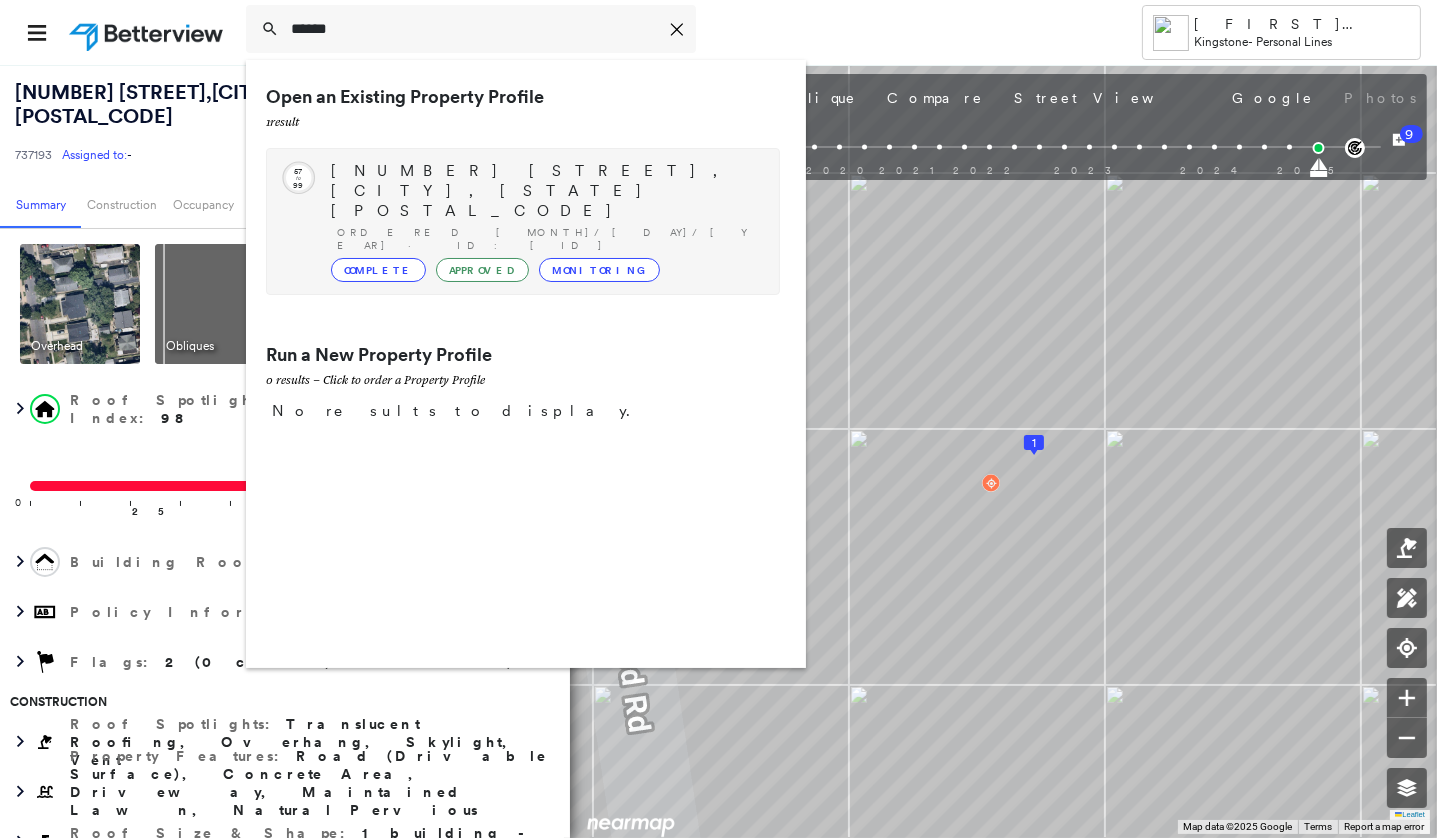 type on "******" 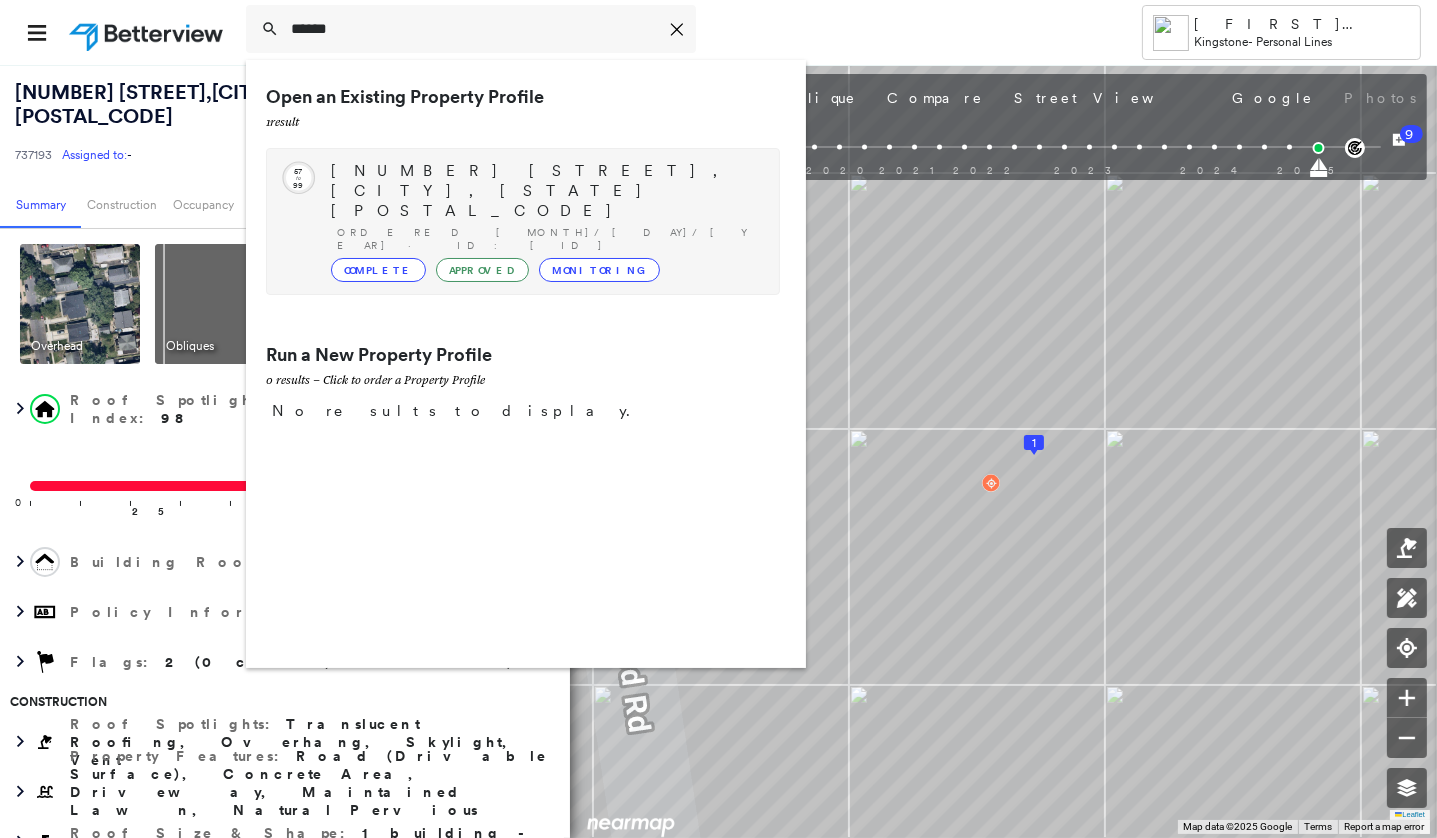 click on "[NUMBER] [STREET], [CITY], [STATE] [POSTAL_CODE] Ordered [MONTH]/[DAY]/[YEAR] · ID: [ID] Complete Approved Monitoring" at bounding box center [545, 221] 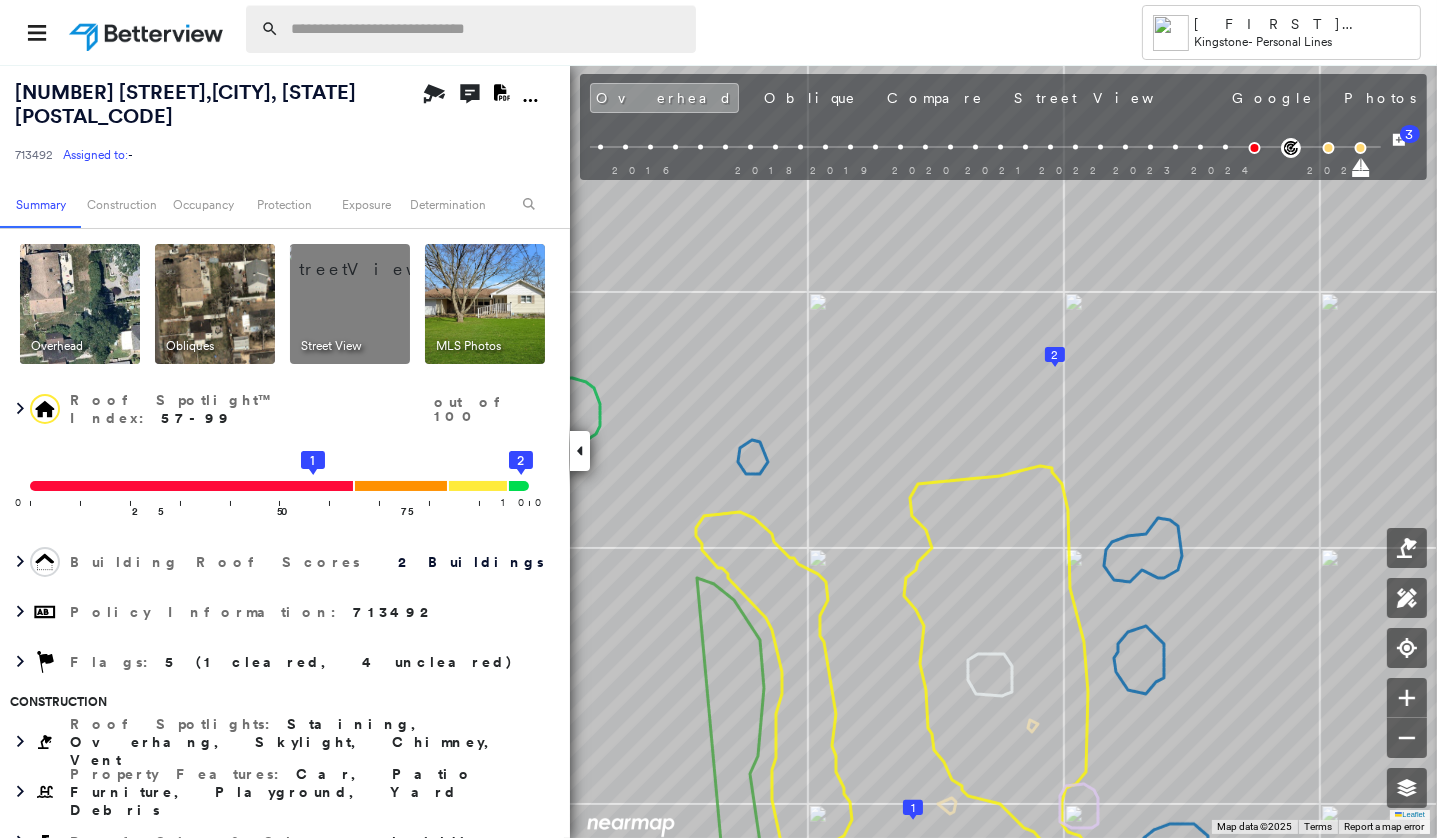 click at bounding box center [487, 29] 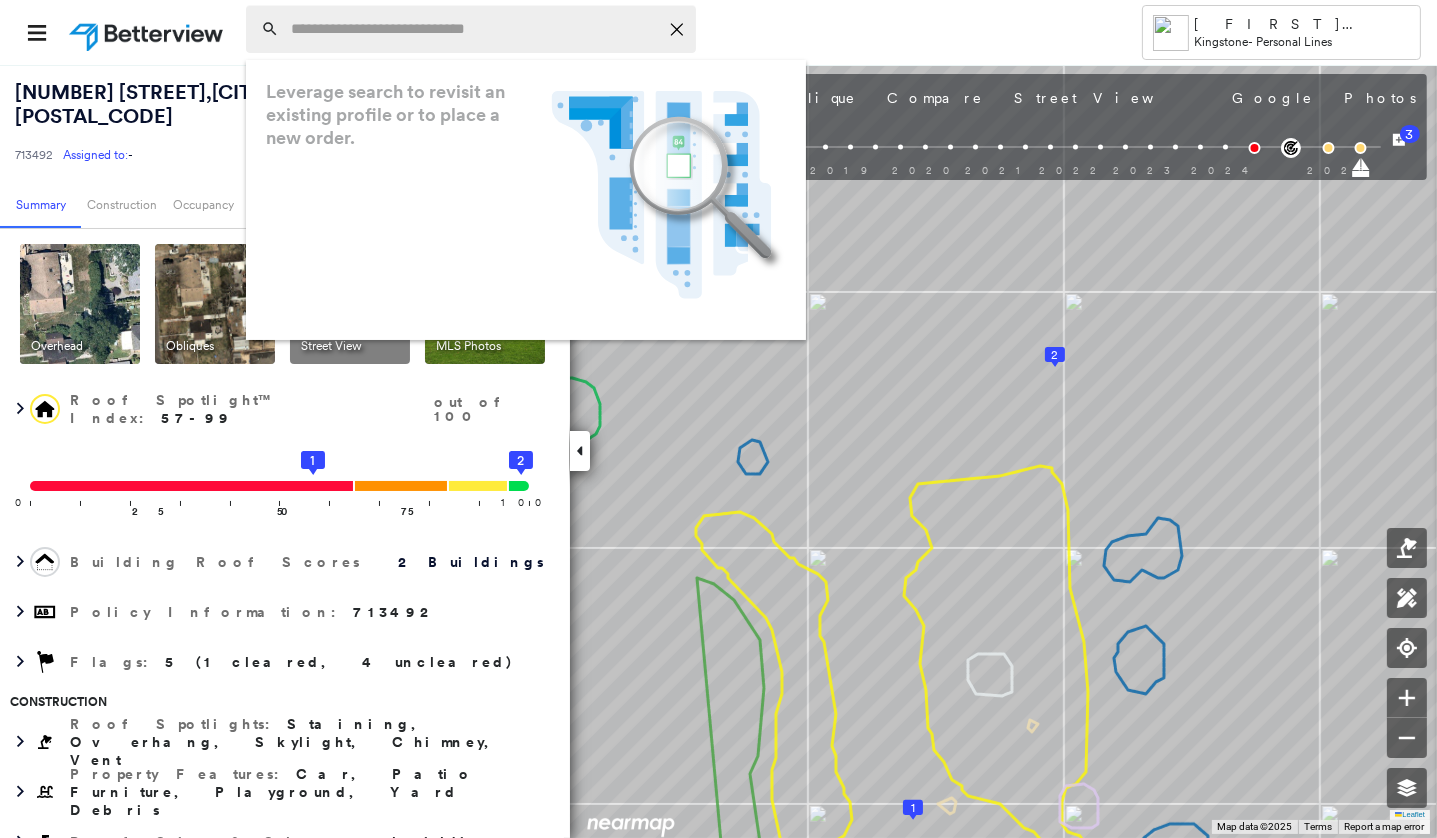 paste on "**********" 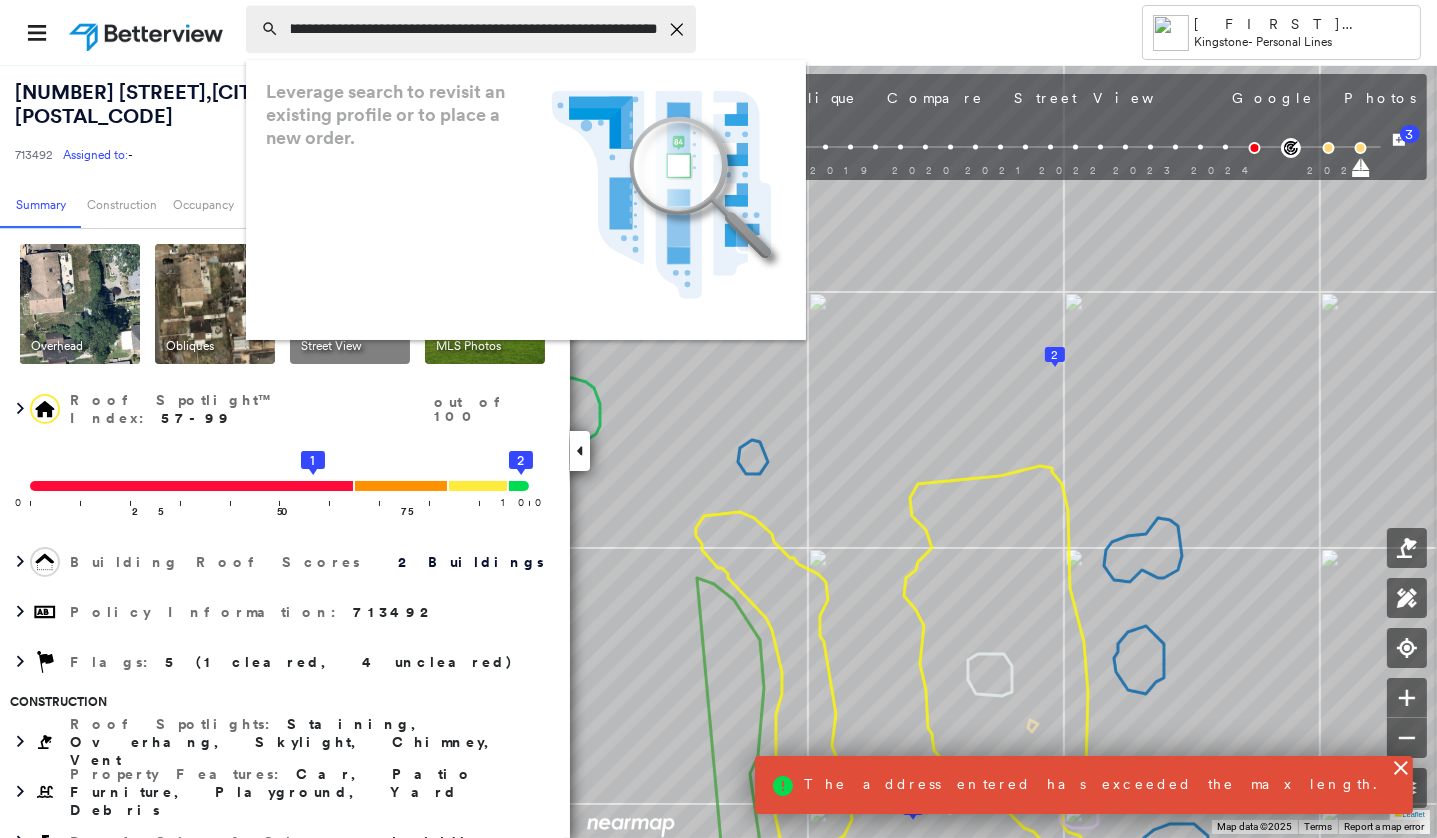 scroll, scrollTop: 0, scrollLeft: 0, axis: both 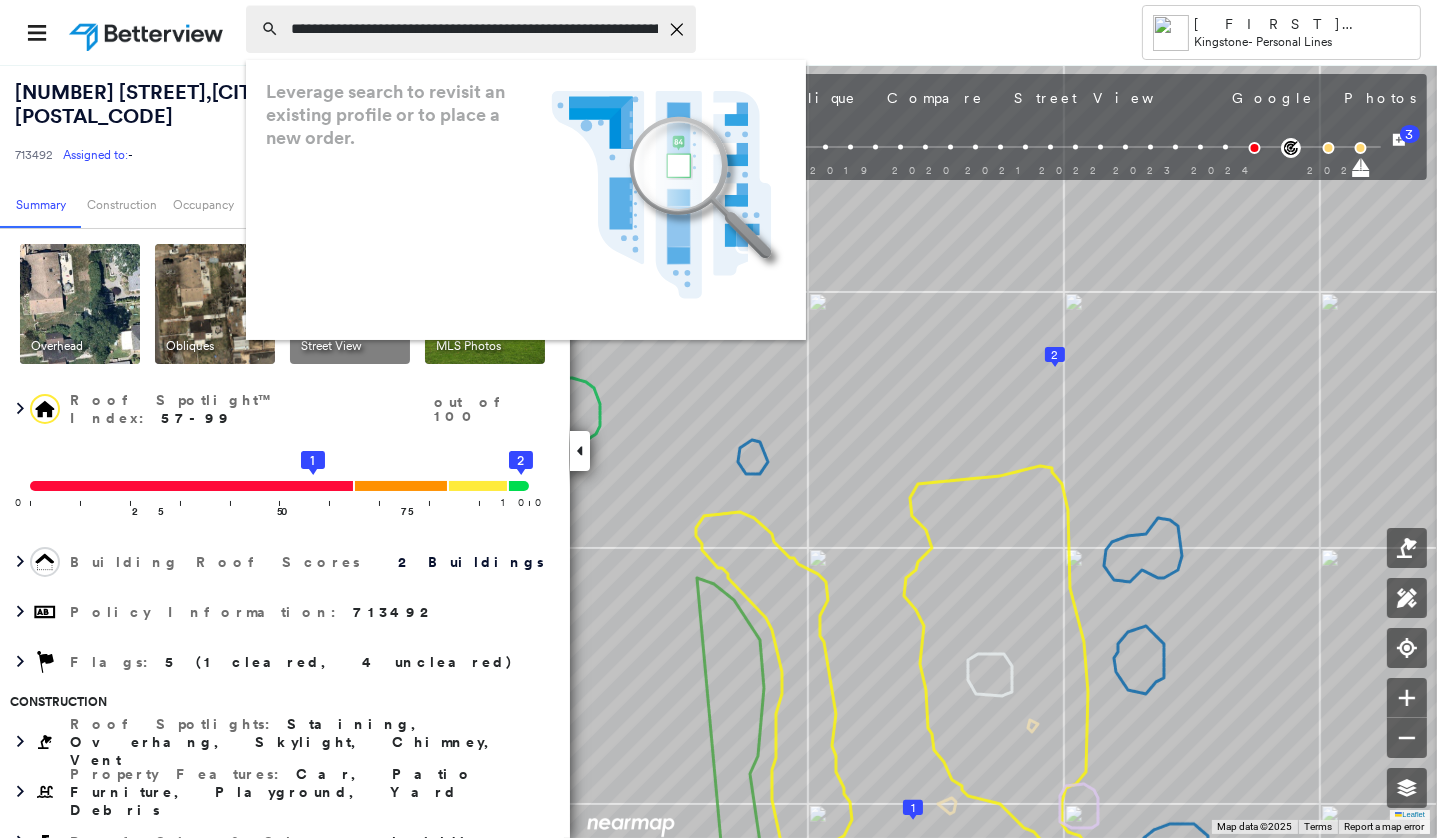 paste 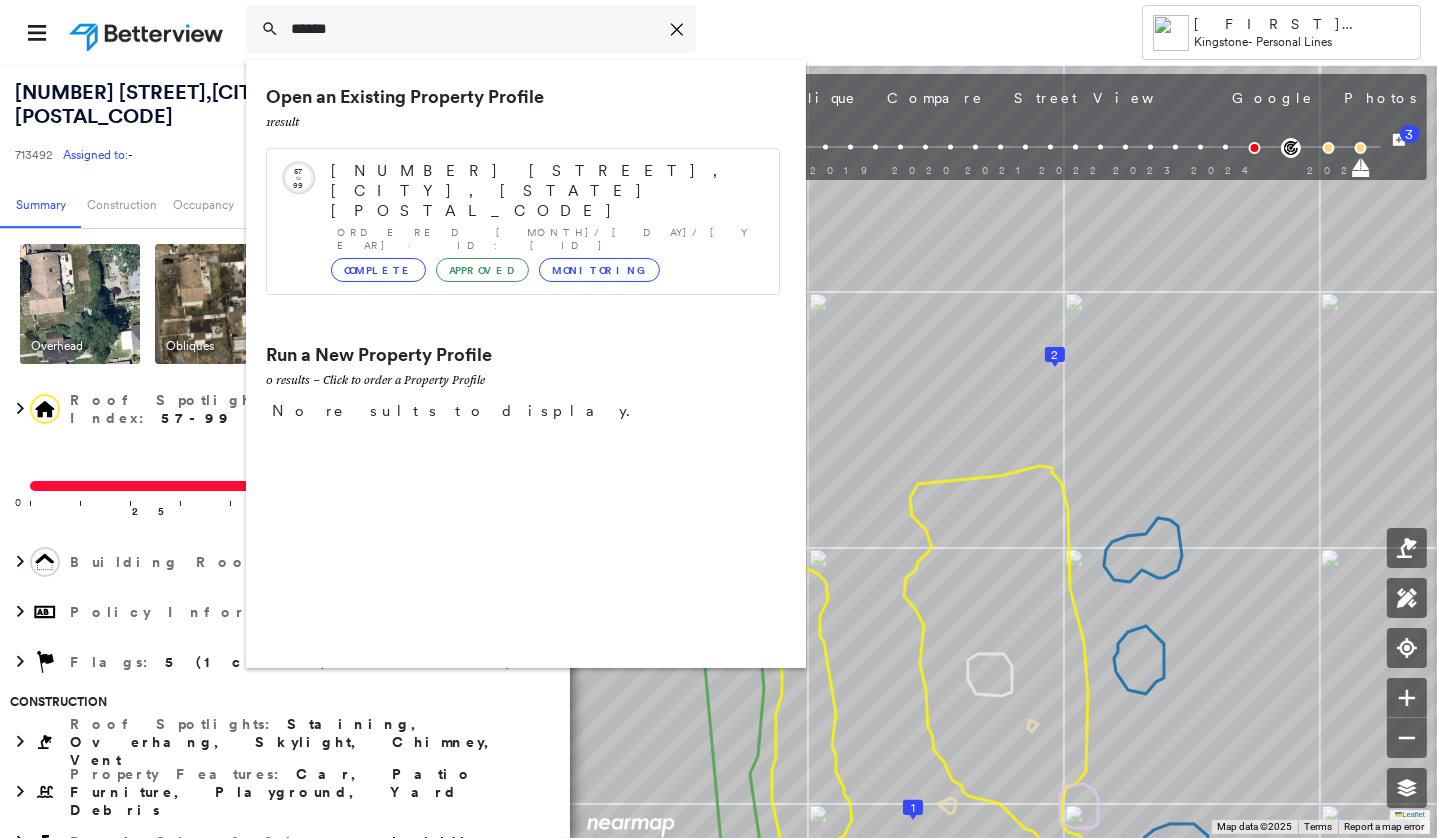 type on "******" 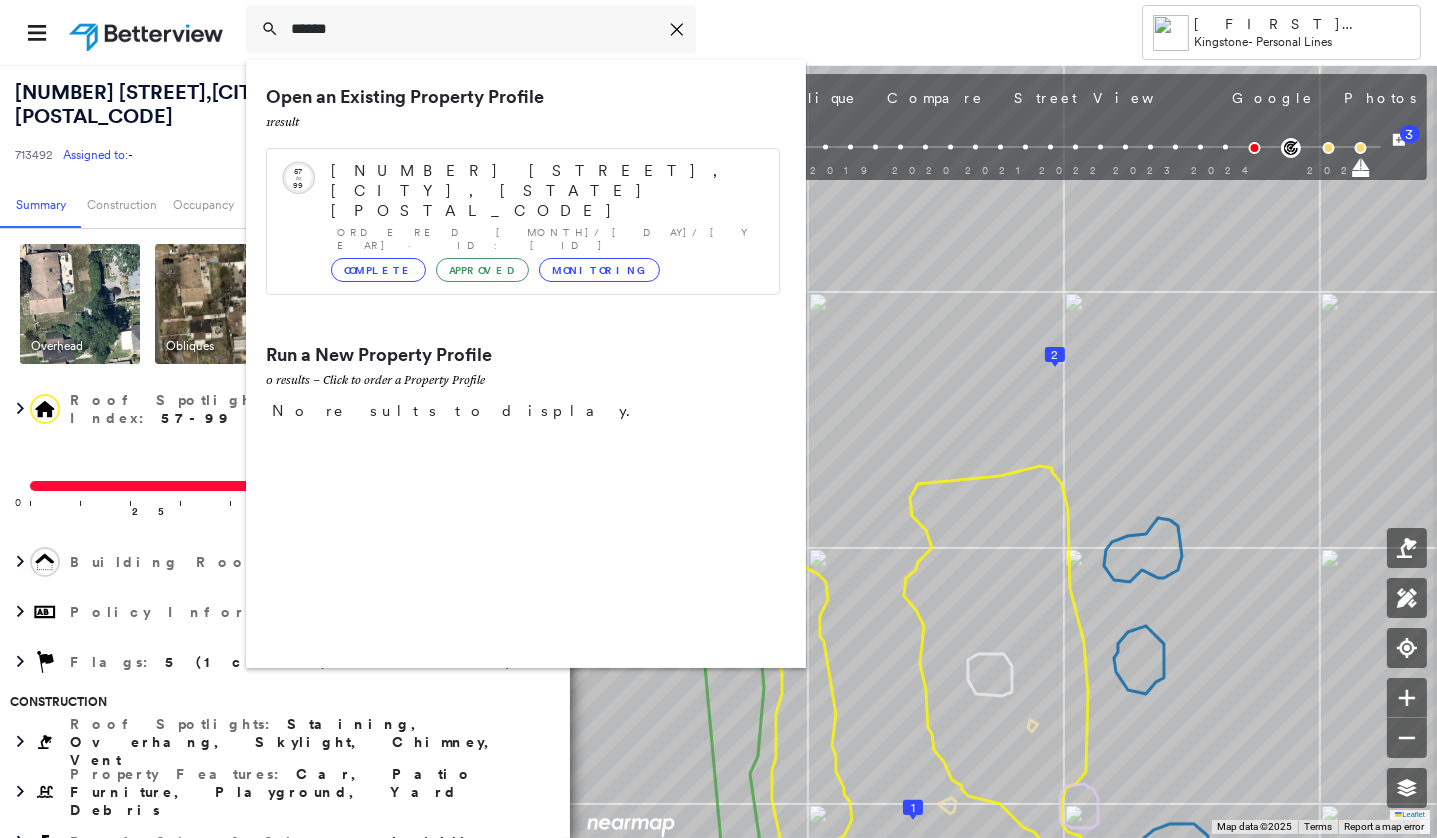 click on "[NUMBER] [STREET], [CITY], [STATE] [POSTAL_CODE]" at bounding box center (545, 191) 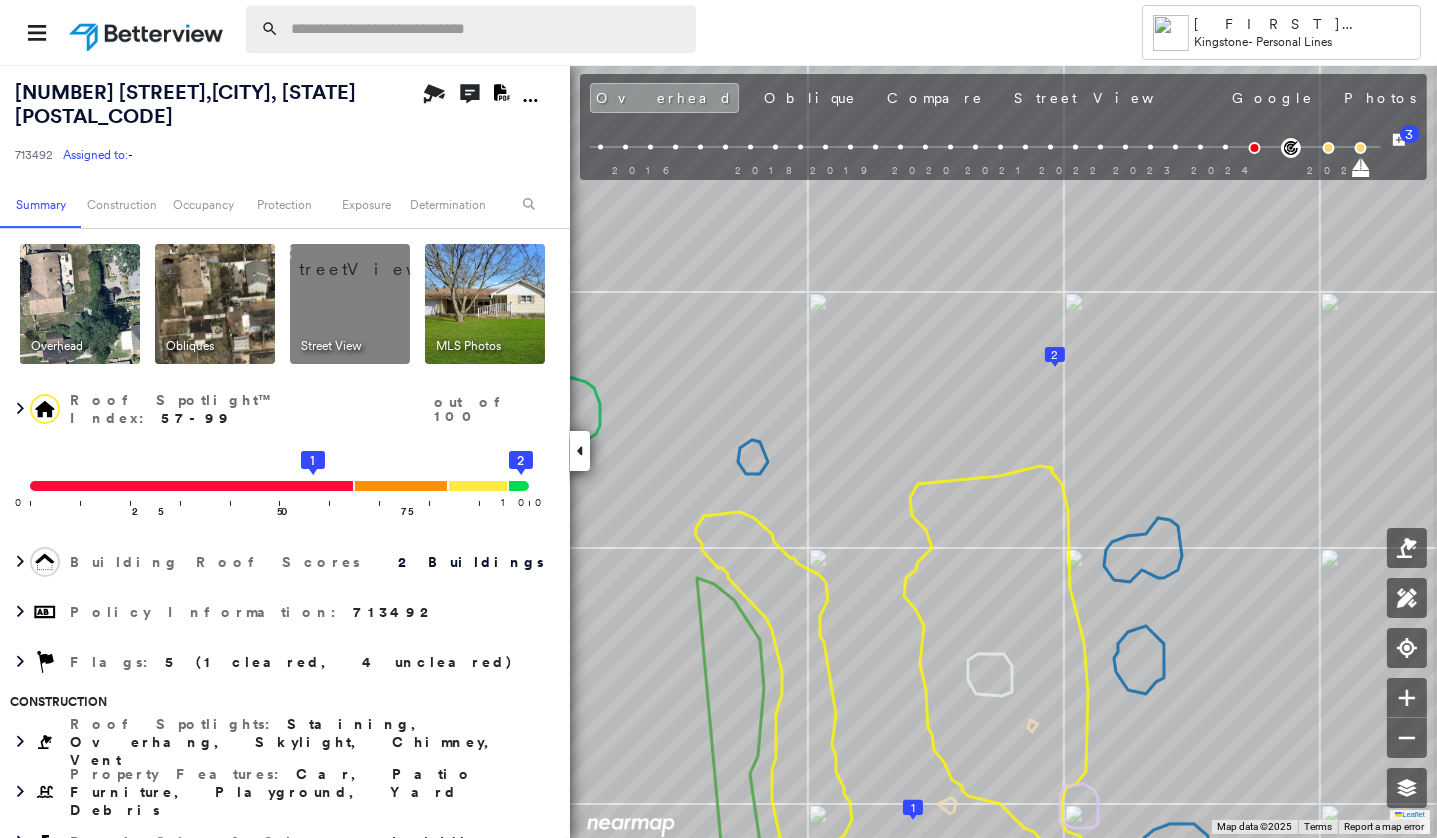 click at bounding box center [487, 29] 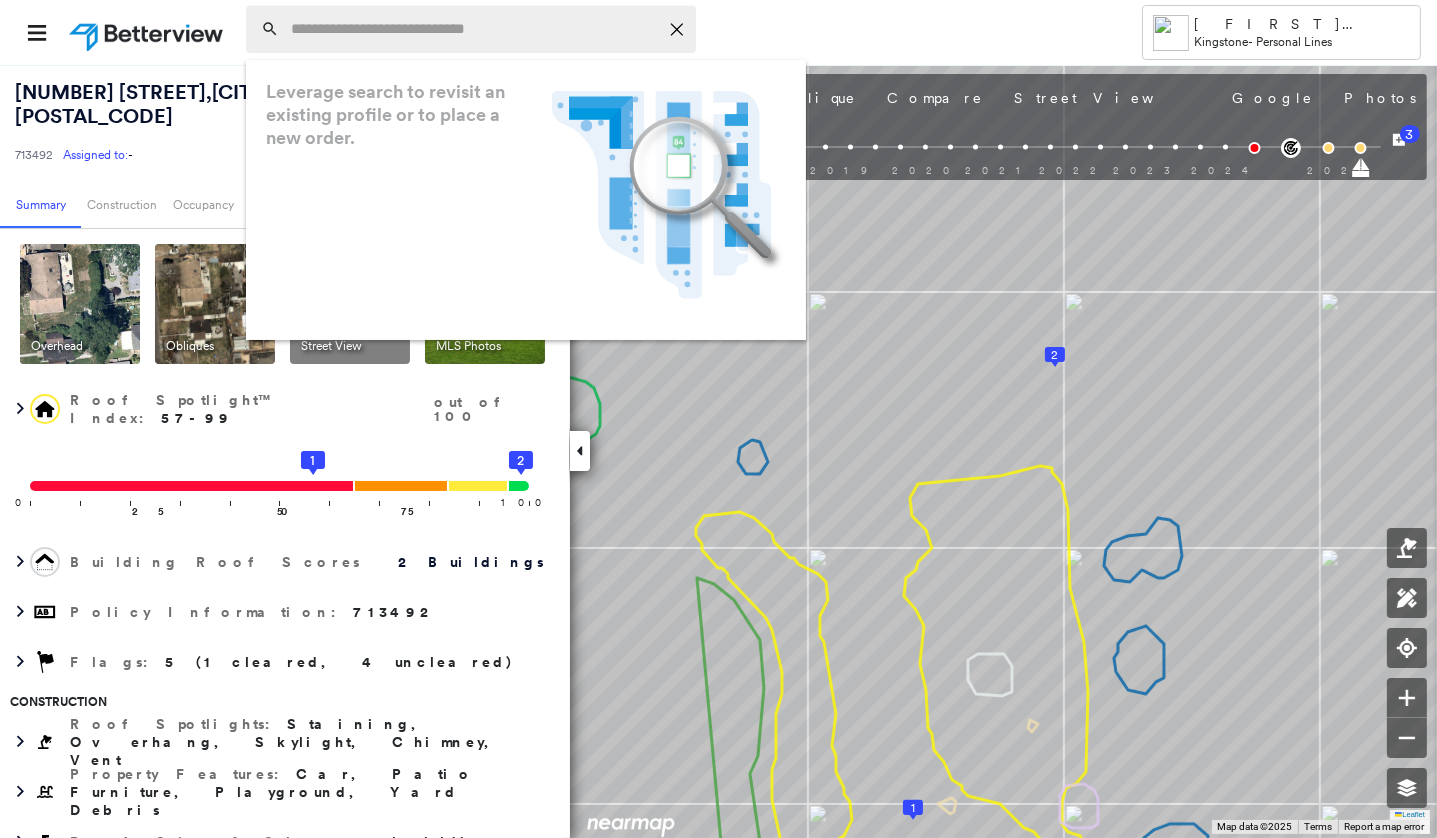 paste on "******" 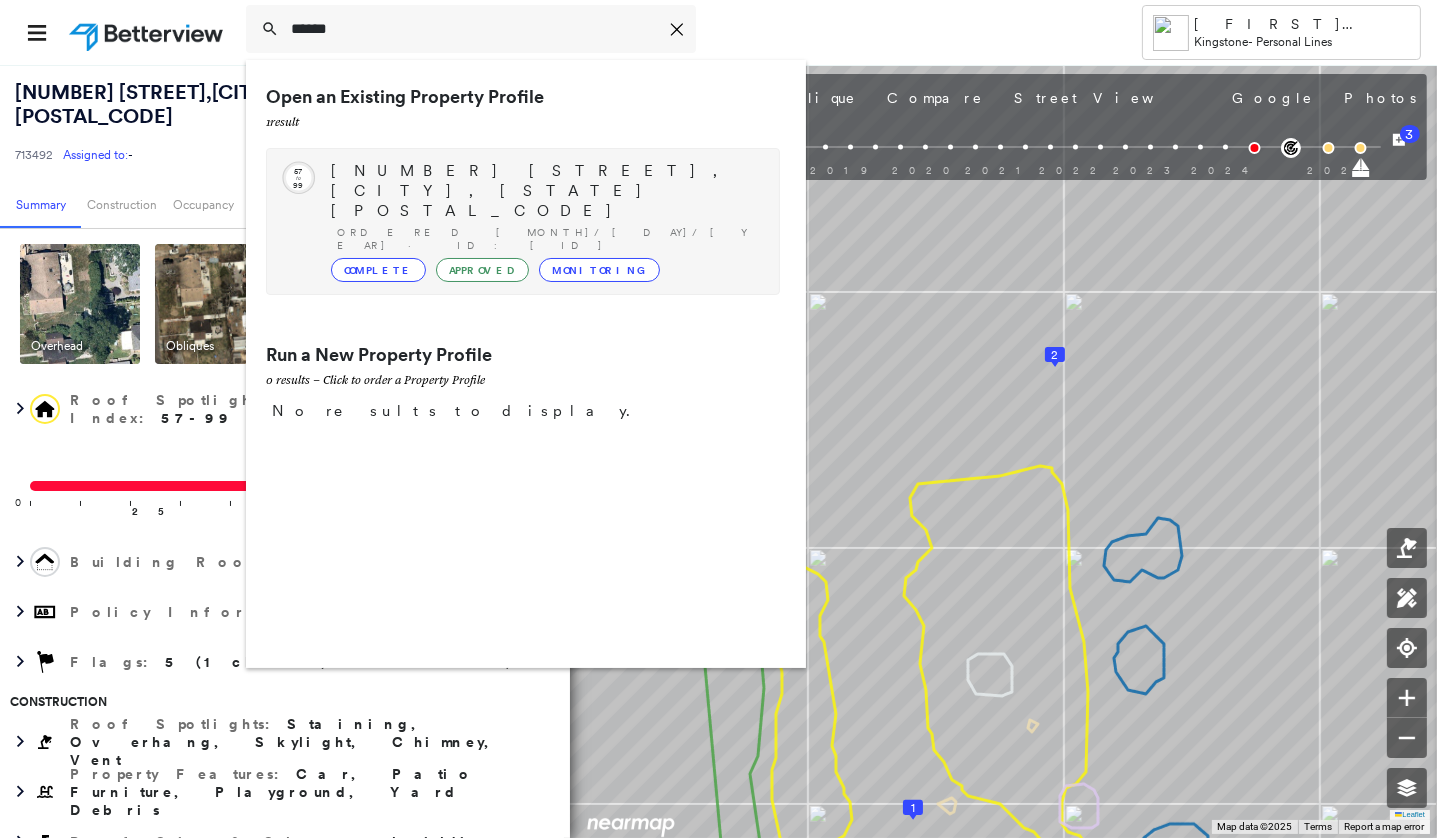 type on "******" 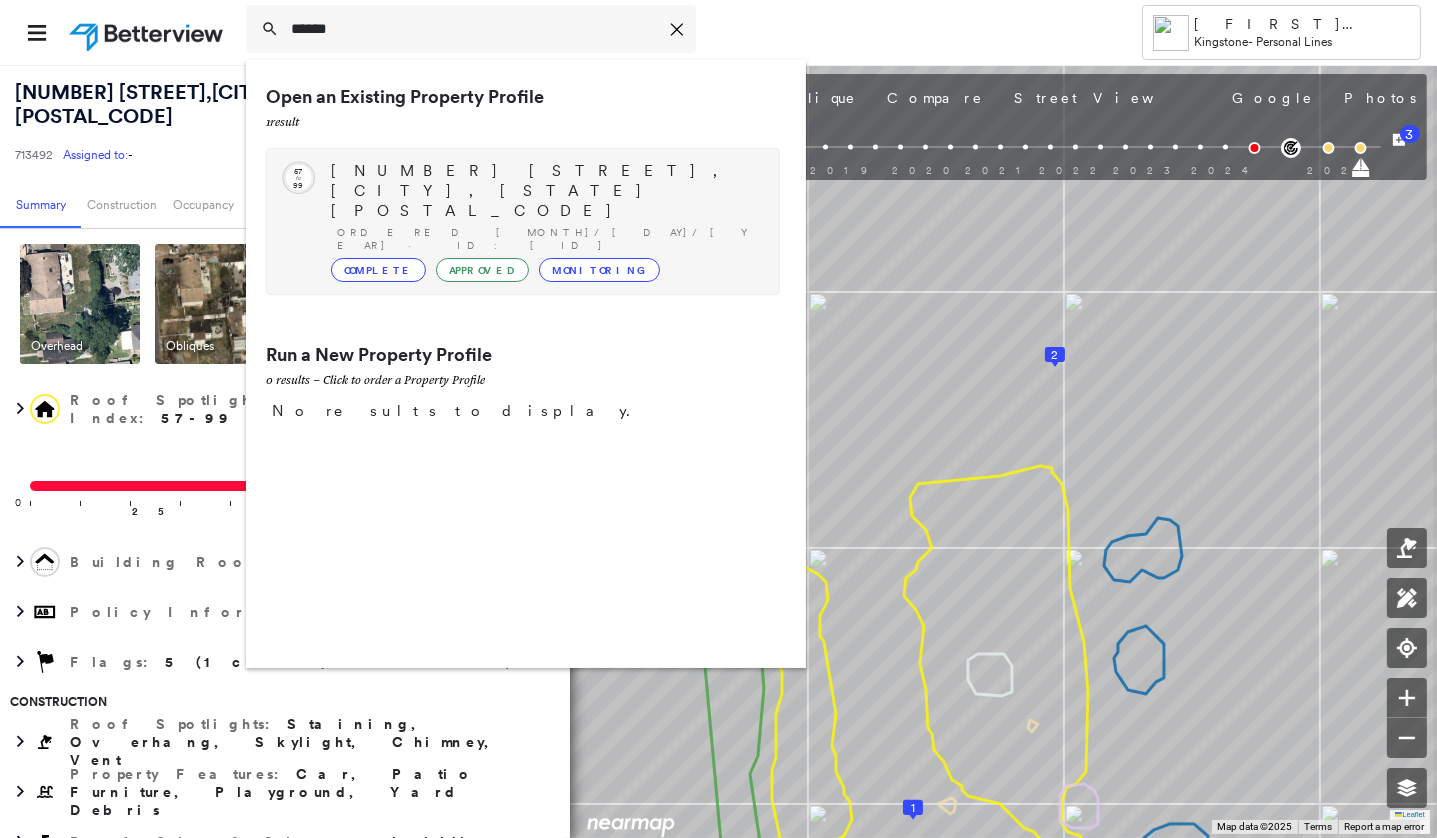 click on "[NUMBER] [STREET], [CITY], [STATE] [POSTAL_CODE]" at bounding box center [545, 191] 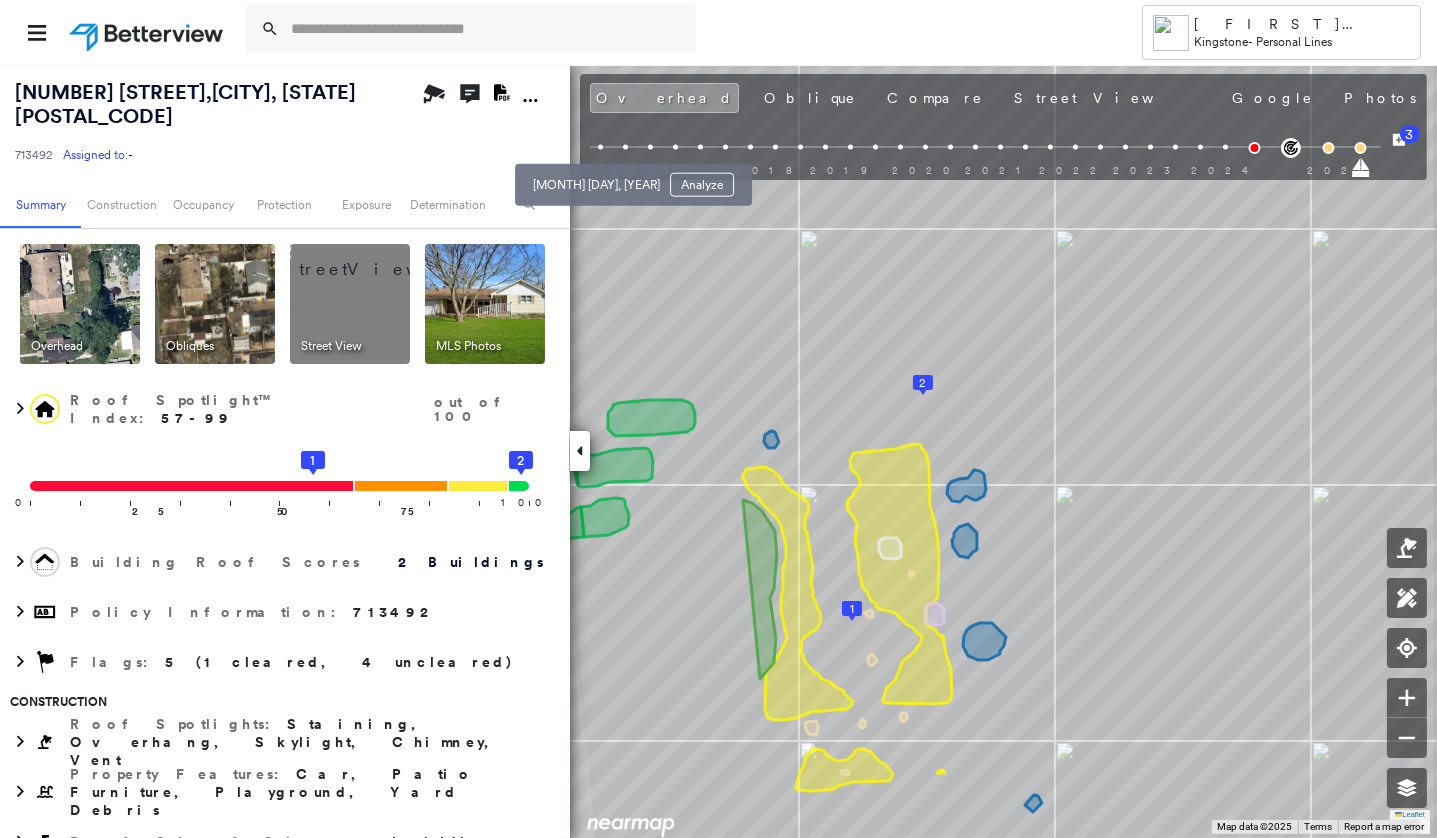click at bounding box center (600, 147) 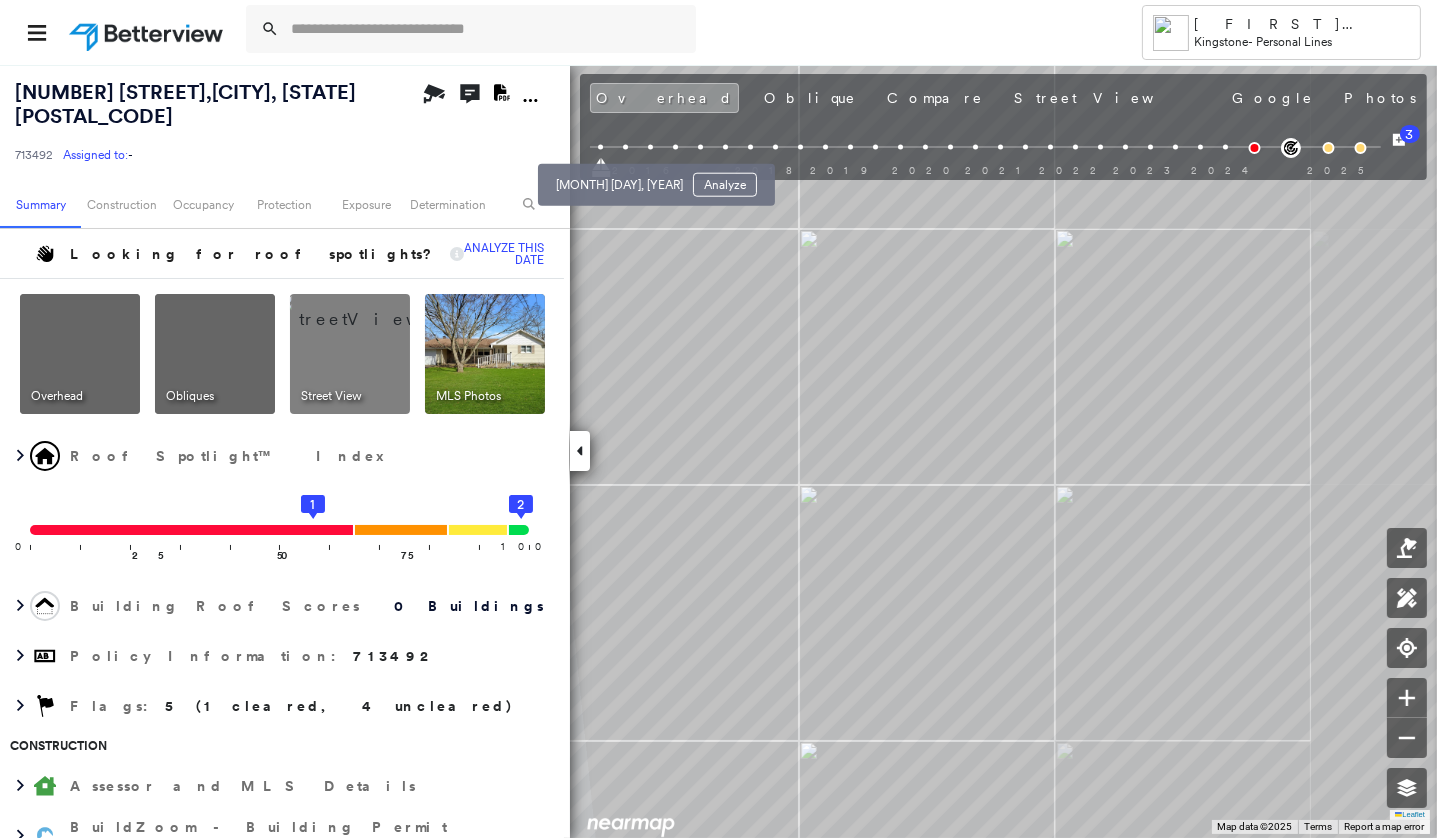 click at bounding box center [625, 147] 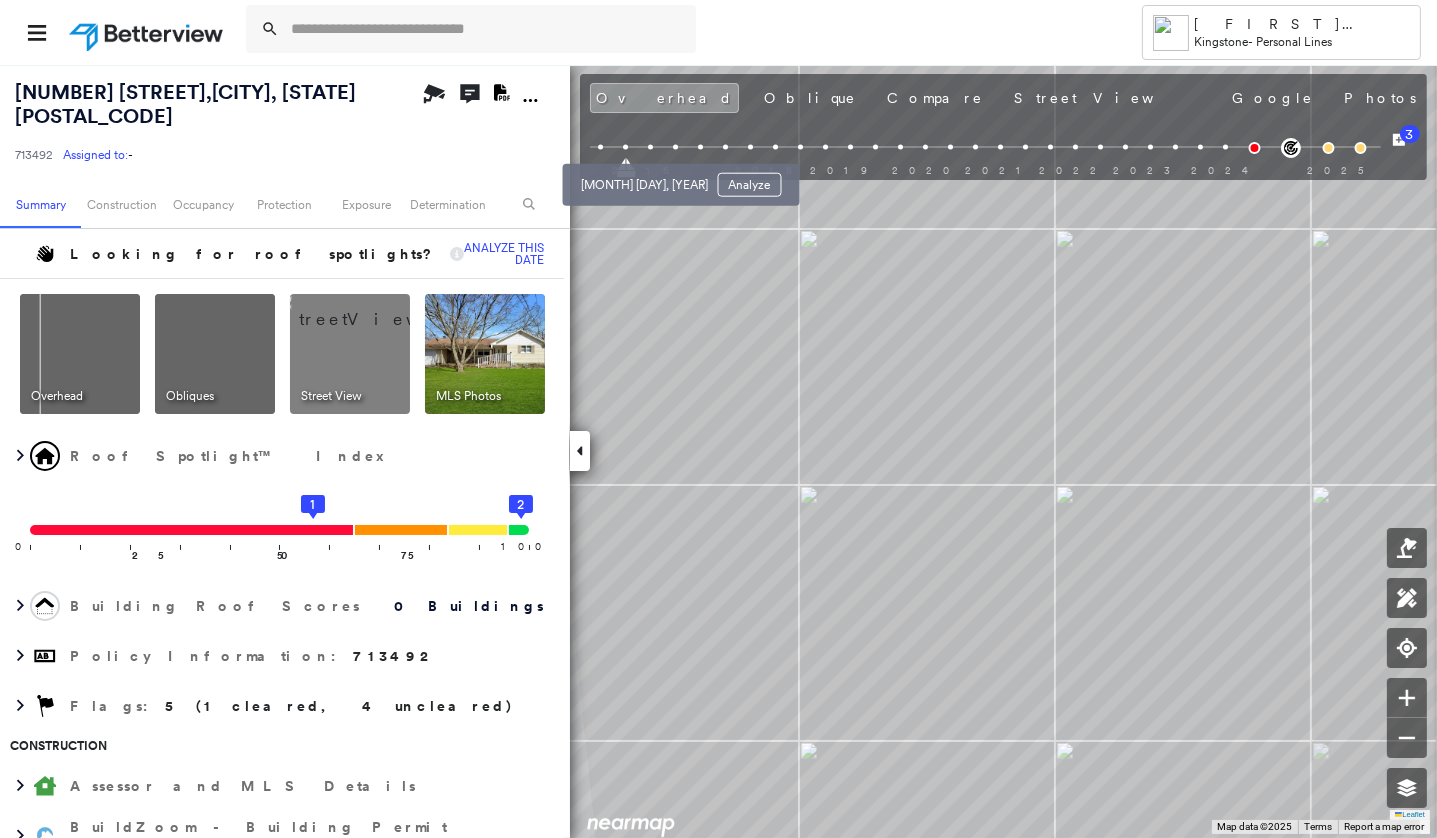 click at bounding box center (650, 147) 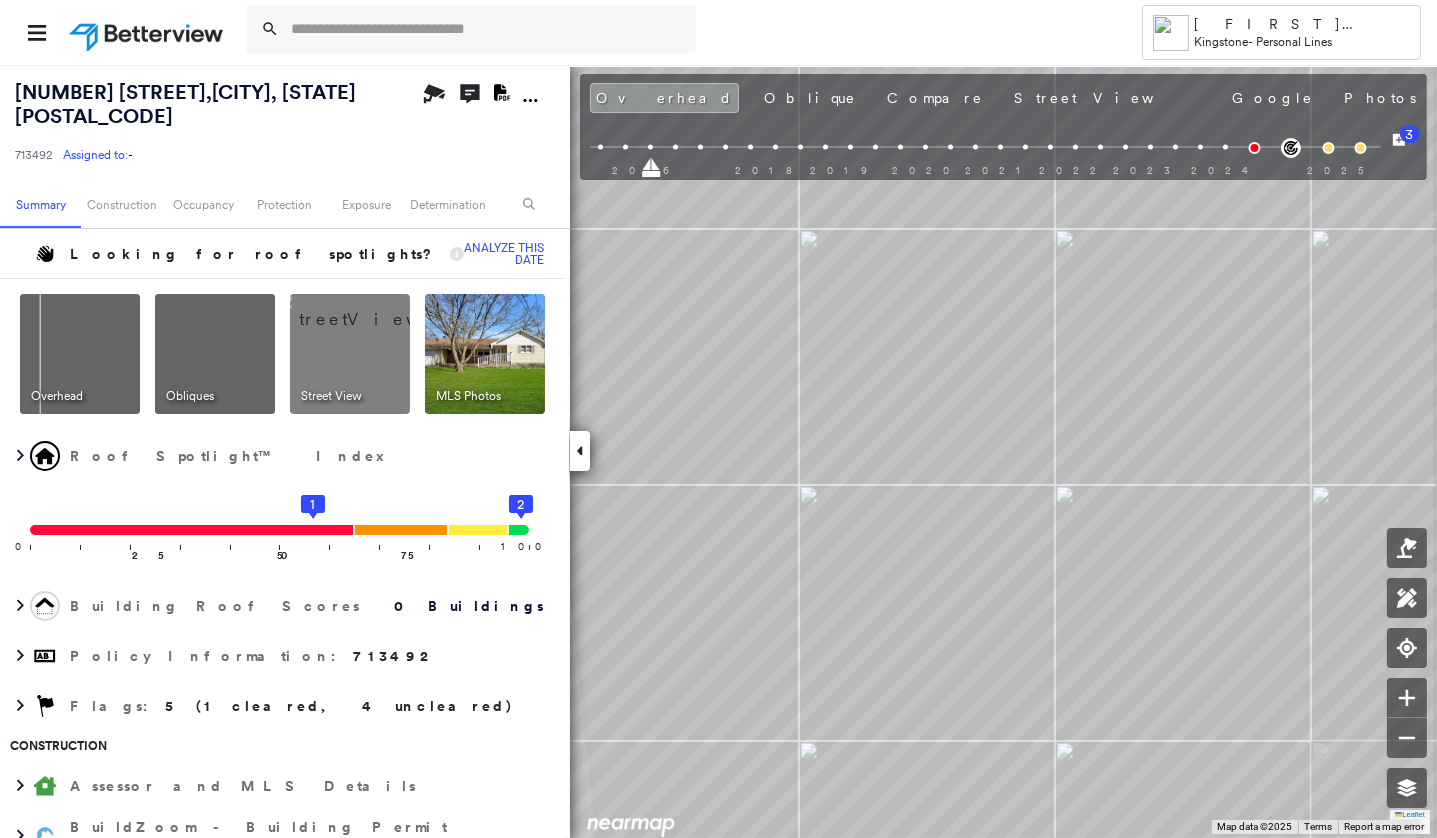 click on "2015 2016 2018 2019 2020 2021 2022 2023 2024 2025" at bounding box center (985, 150) 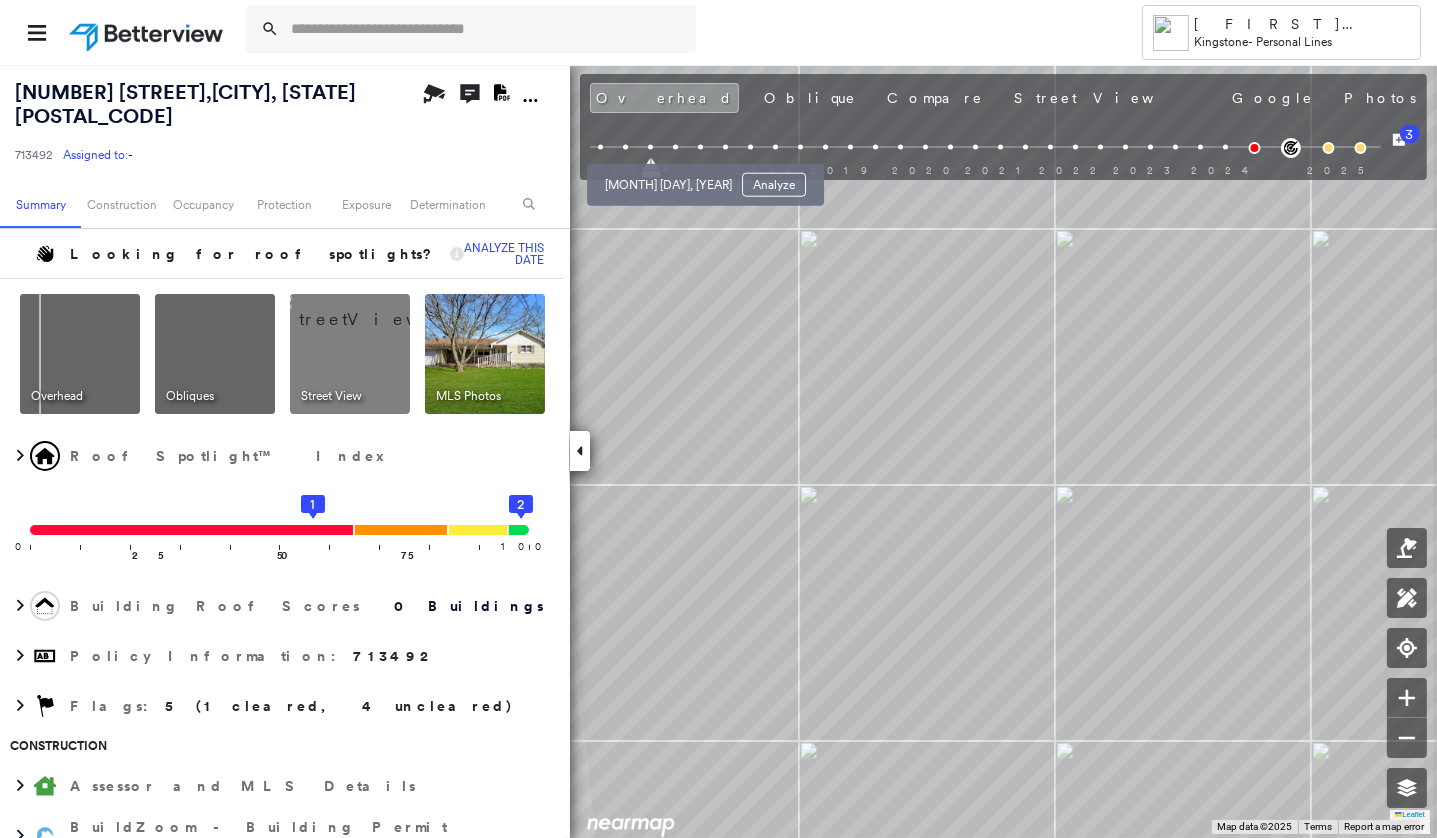 click at bounding box center [675, 147] 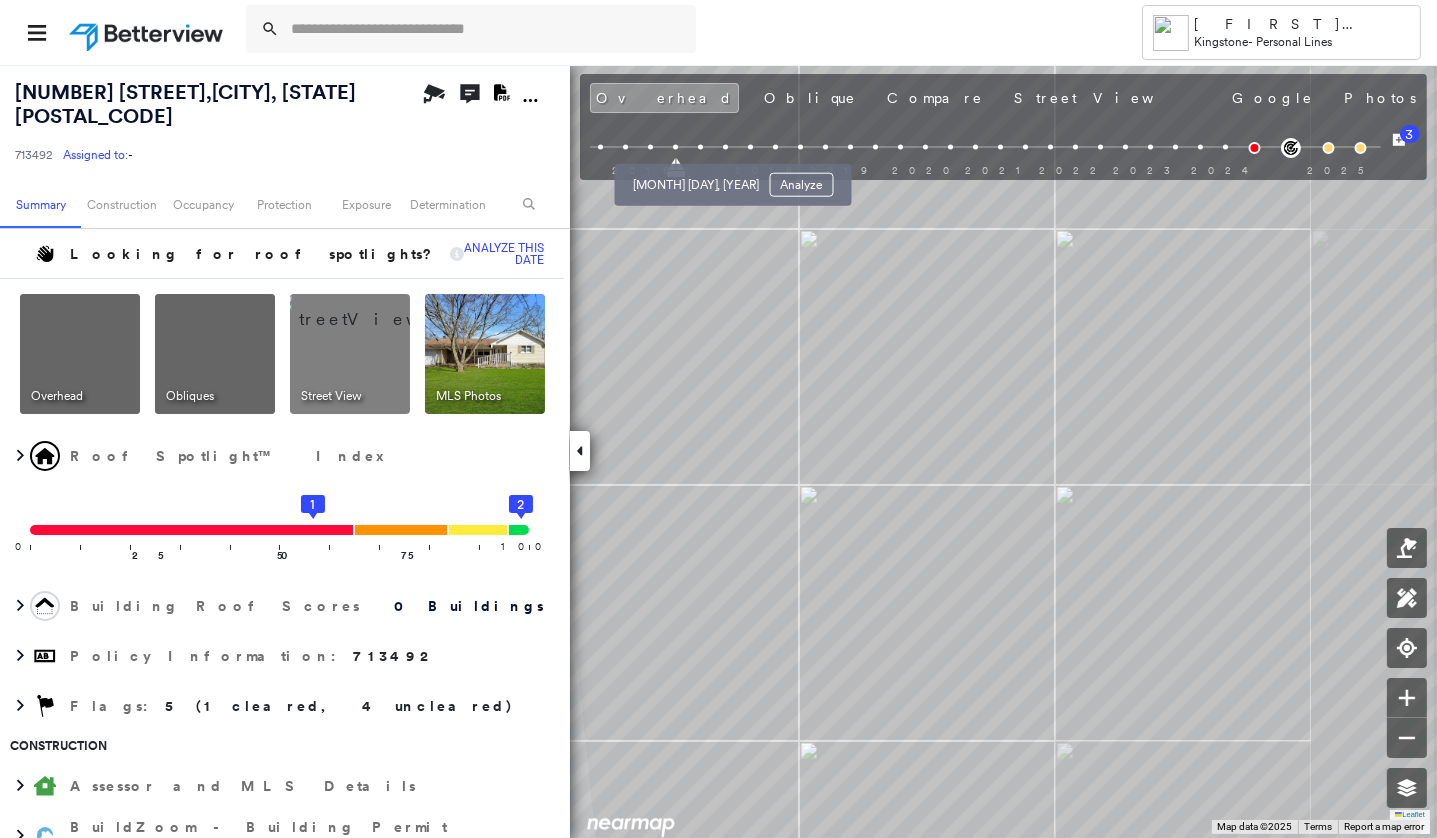 click at bounding box center [700, 147] 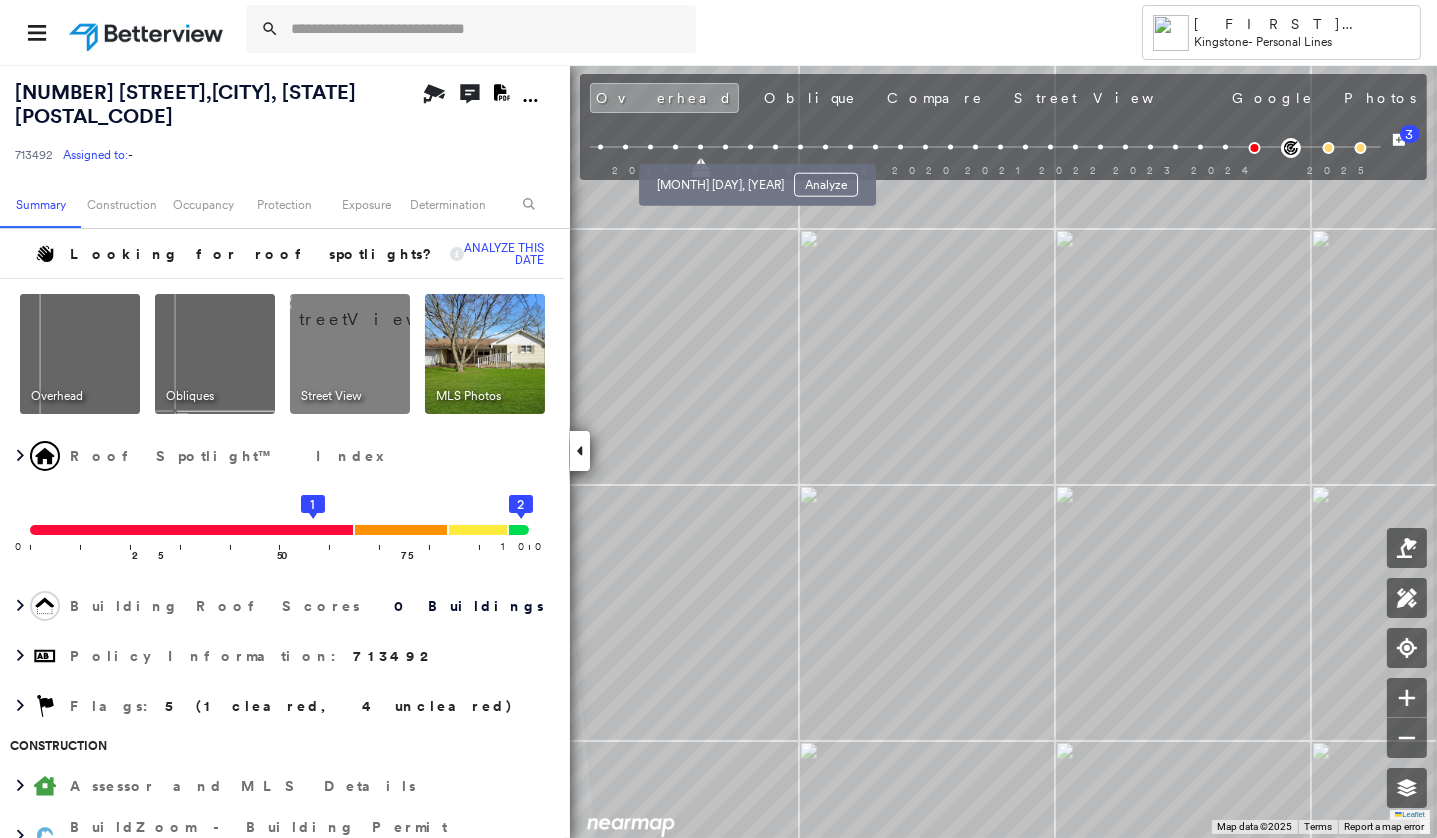 click at bounding box center (725, 147) 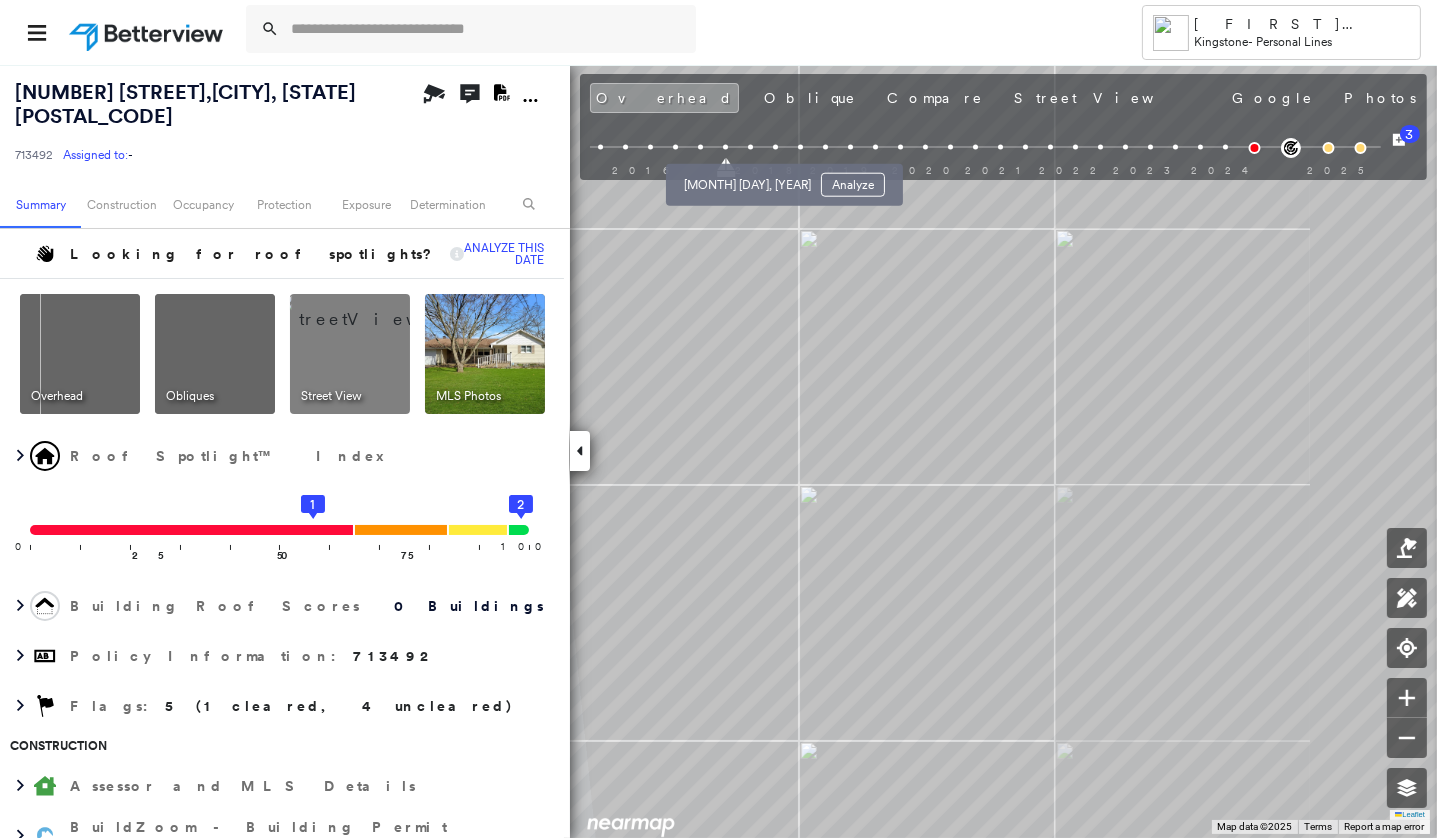 click at bounding box center [750, 147] 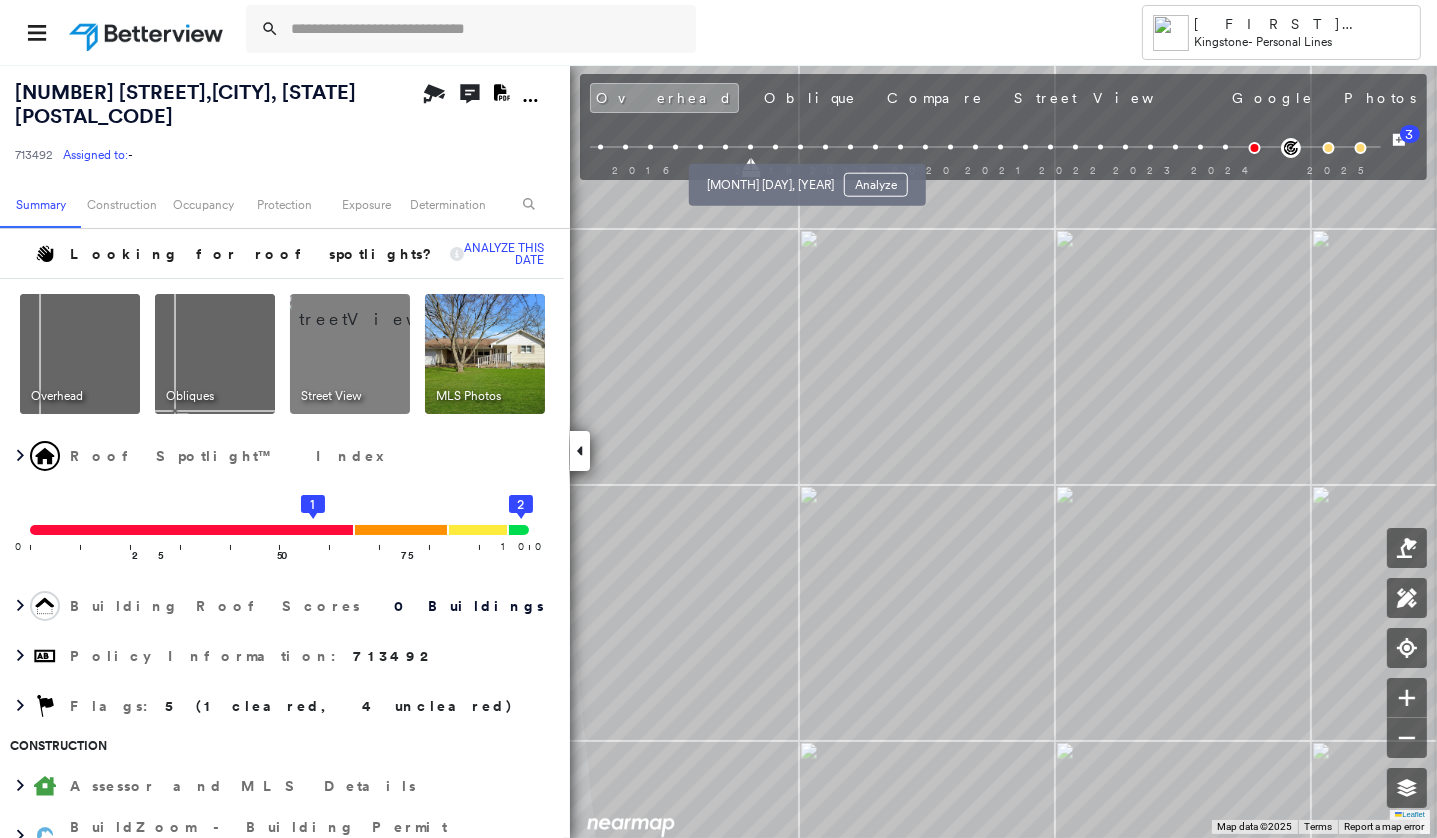 click at bounding box center [775, 147] 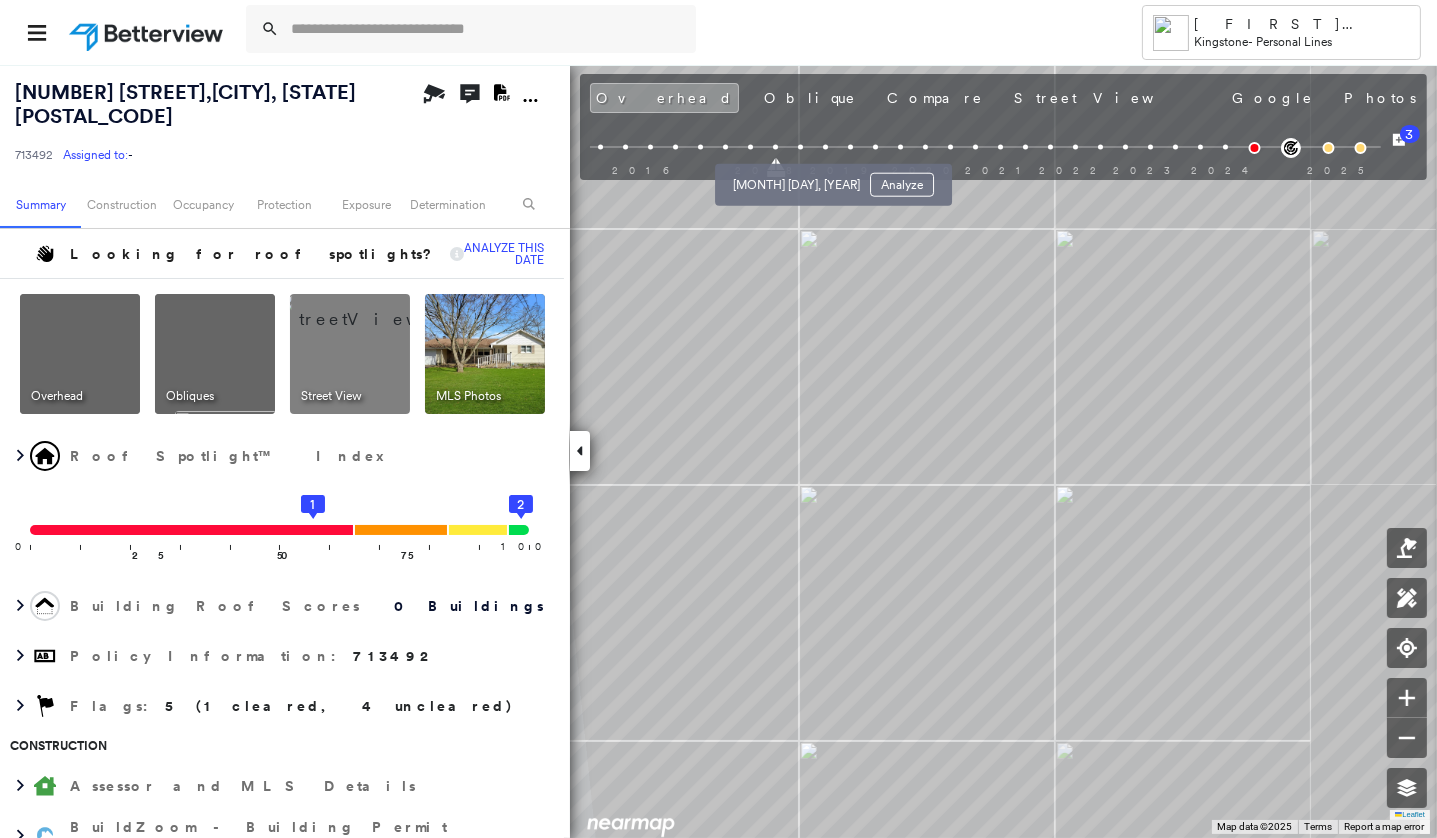 click at bounding box center (800, 147) 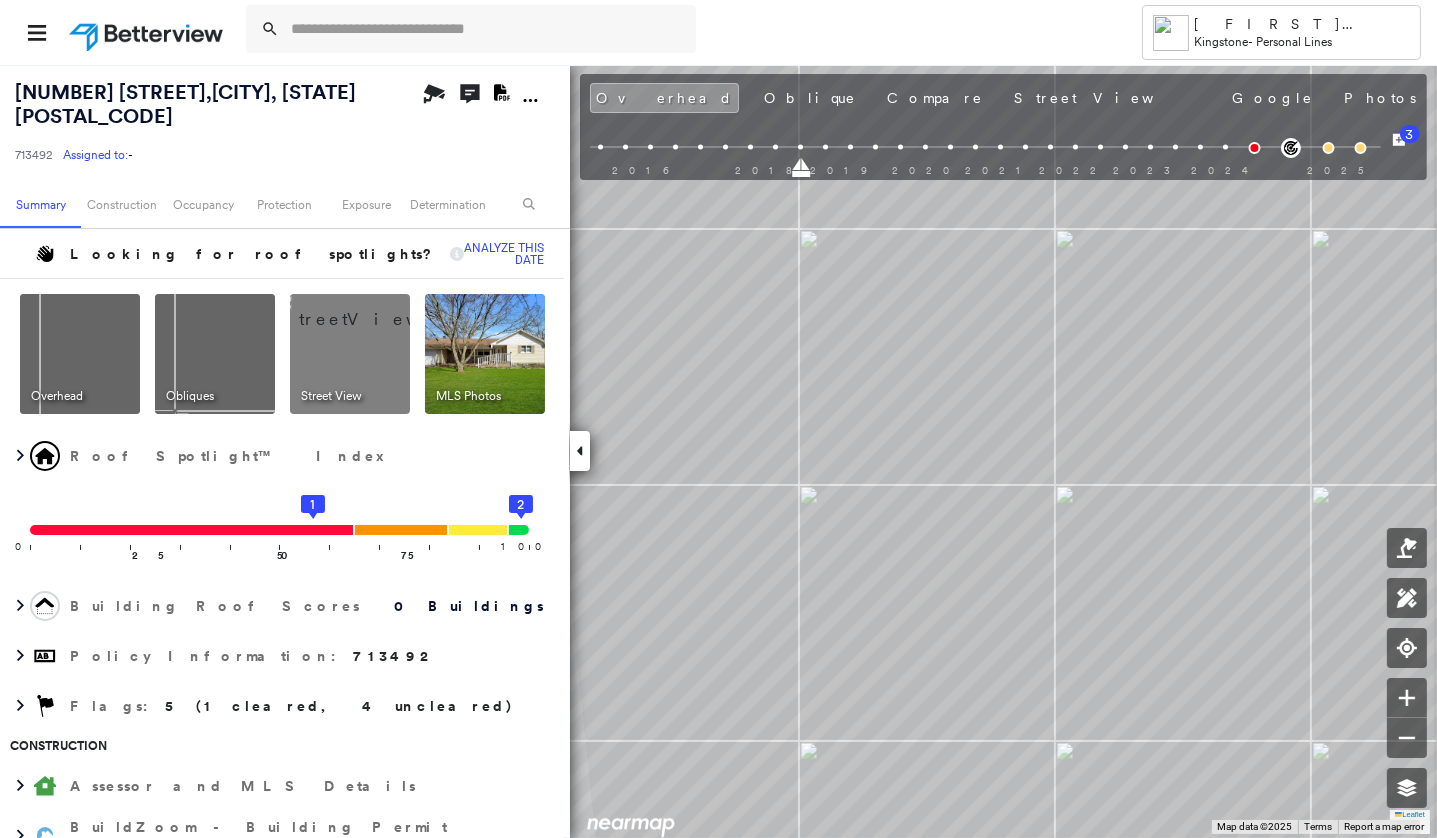 click on "2015 2016 2018 2019 2020 2021 2022 2023 2024 2025" at bounding box center [985, 150] 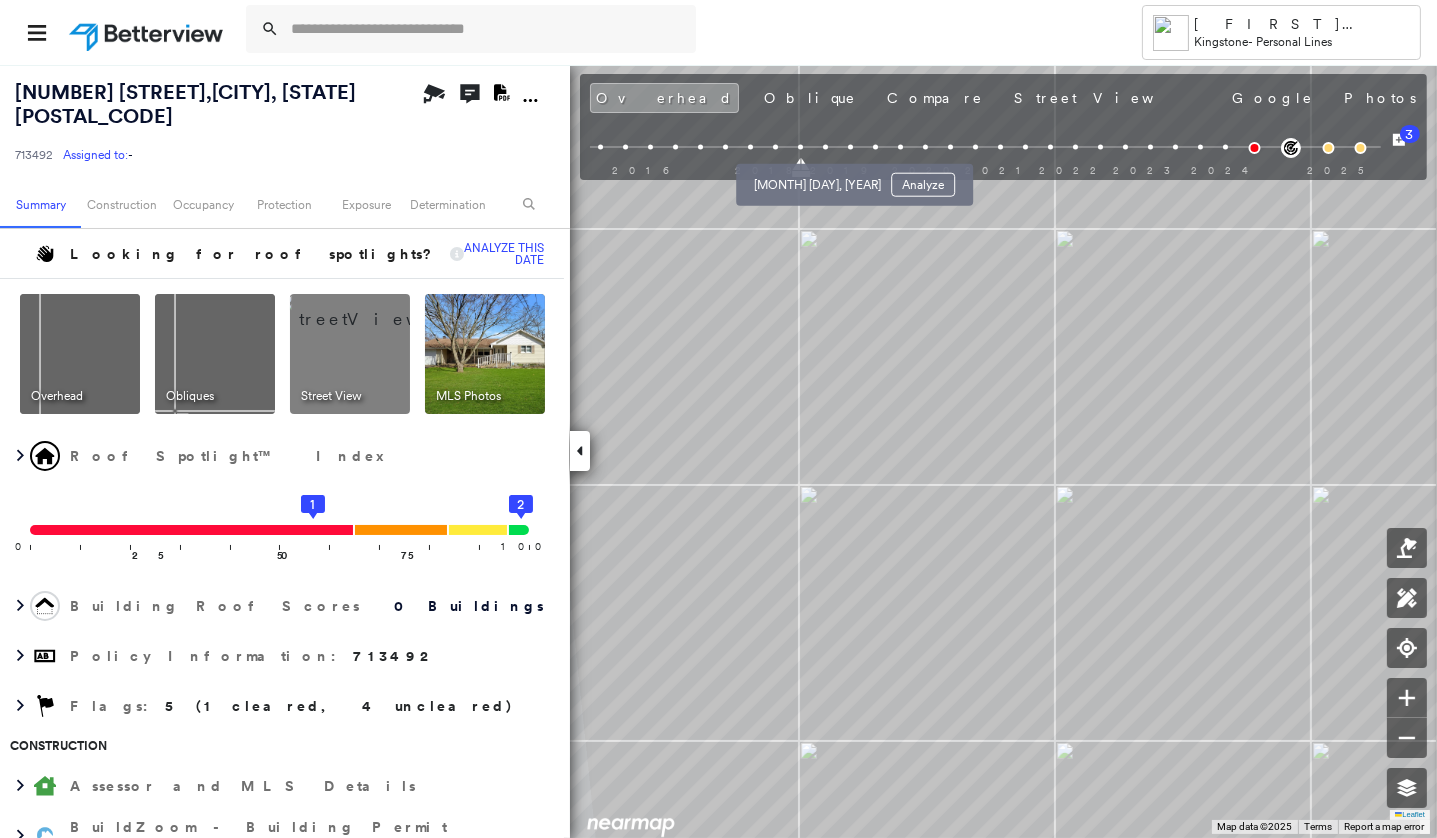 click at bounding box center [825, 147] 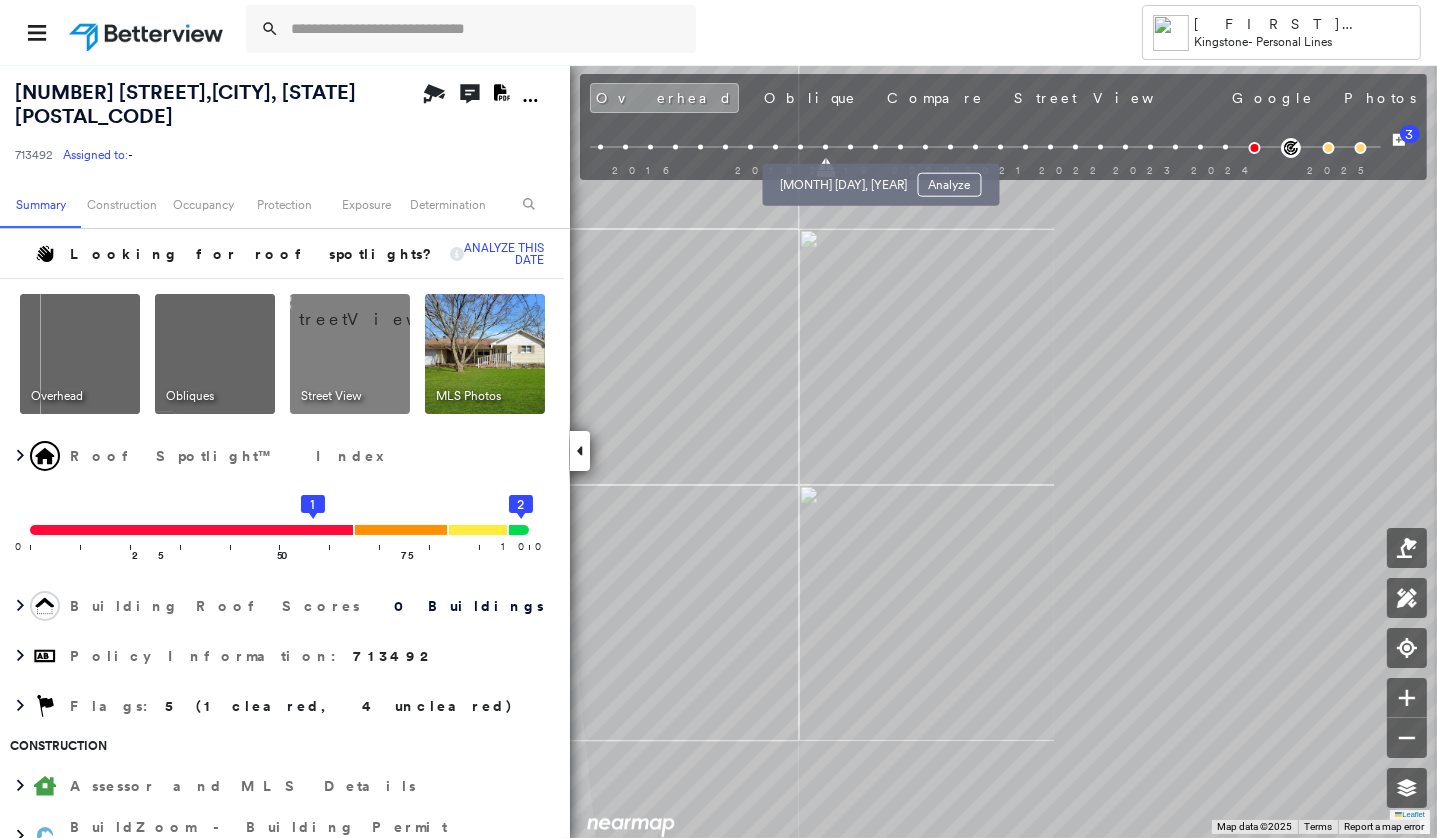 click at bounding box center [850, 147] 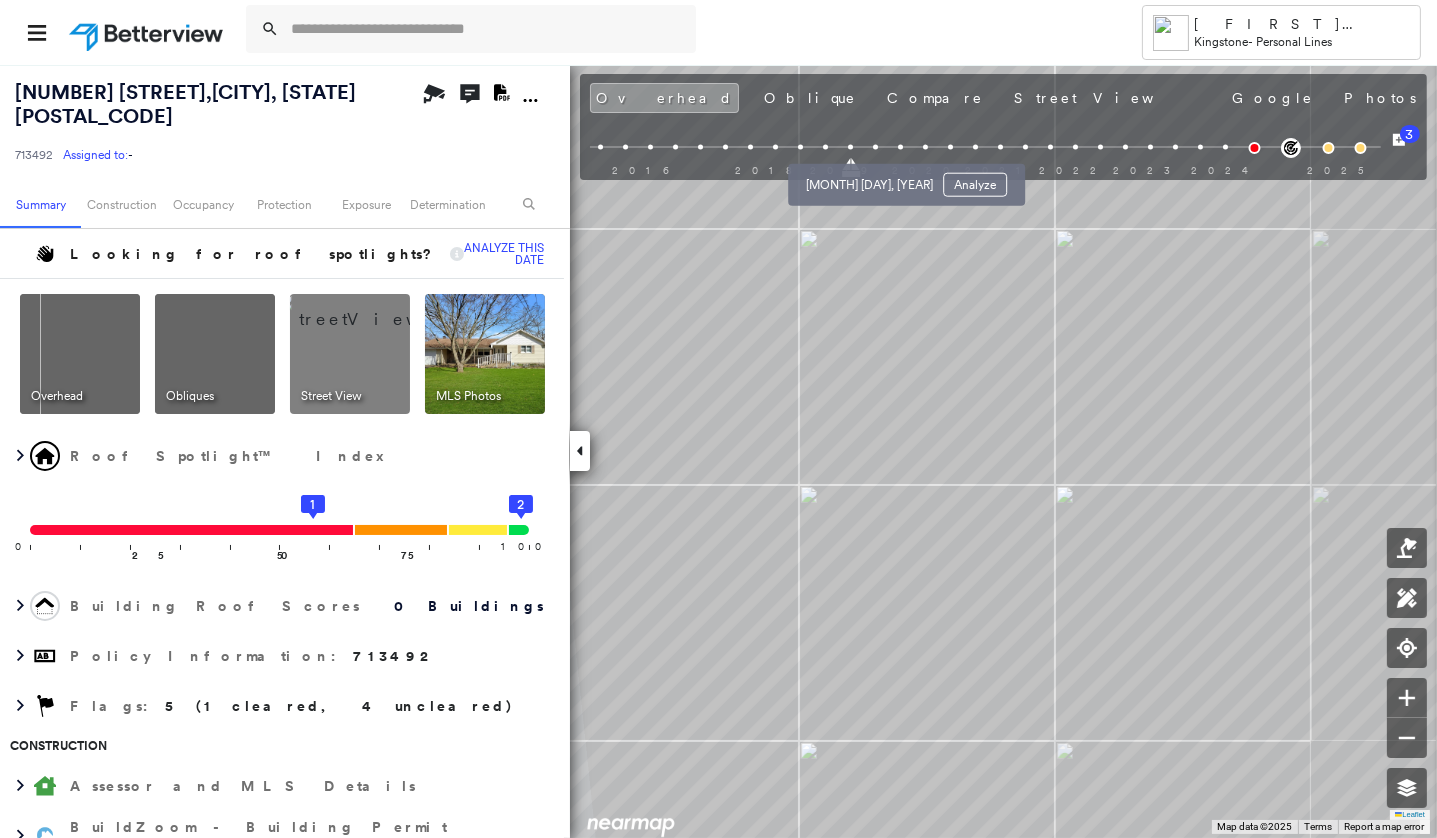 click at bounding box center (875, 147) 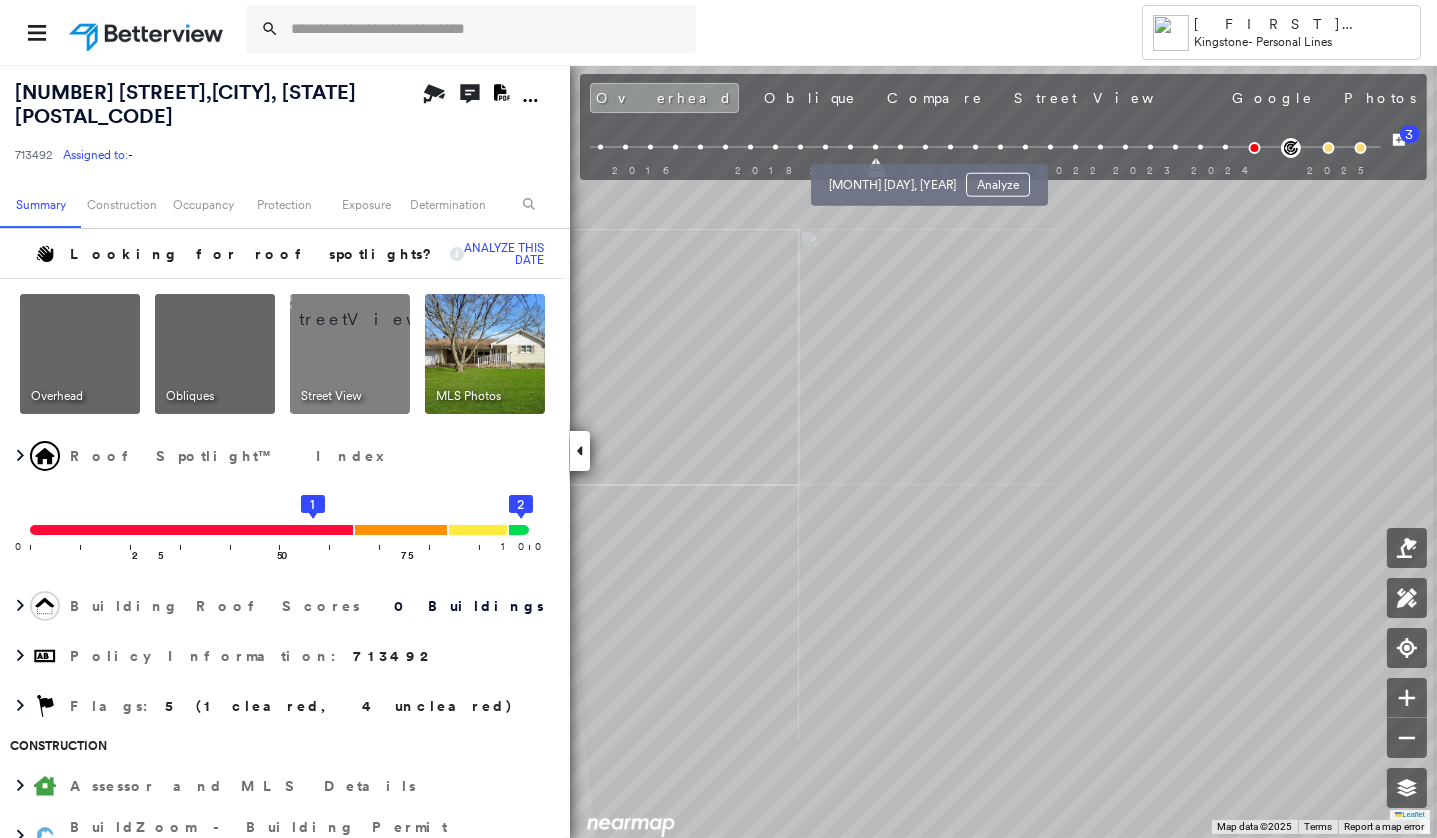 click at bounding box center [900, 147] 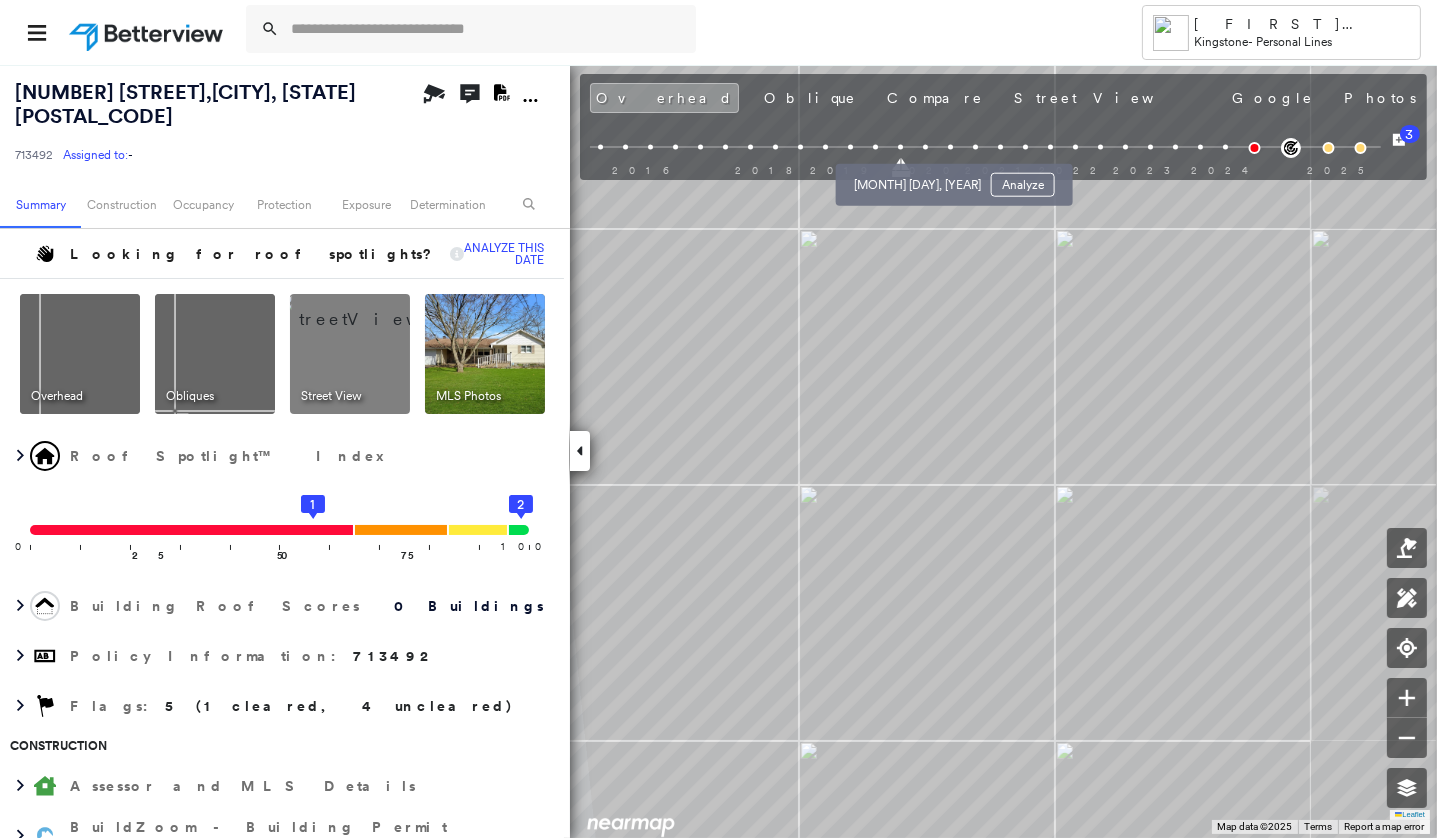 click on "[MONTH] [DAY], [YEAR] Analyze" at bounding box center (954, 179) 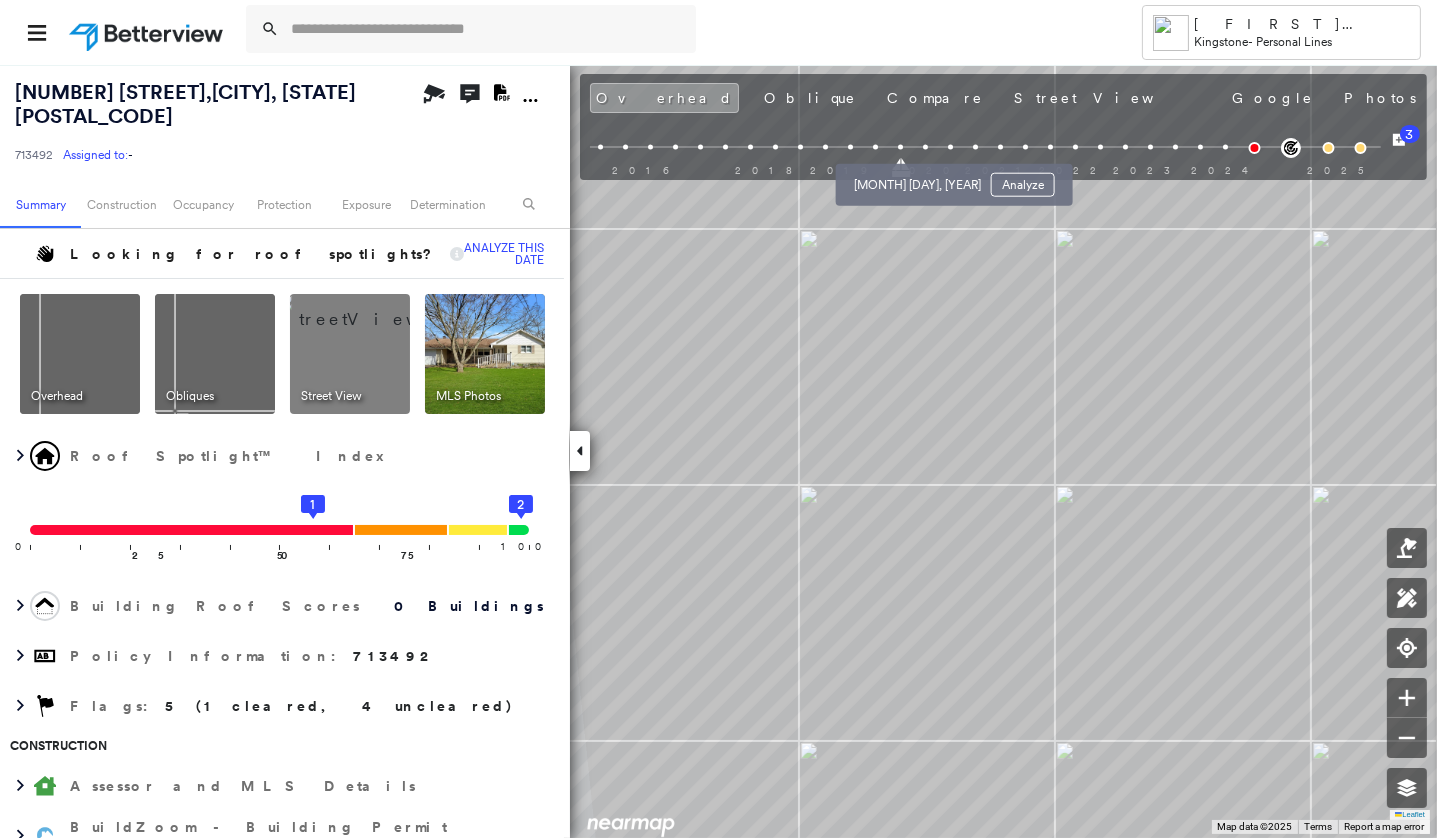 click at bounding box center [925, 147] 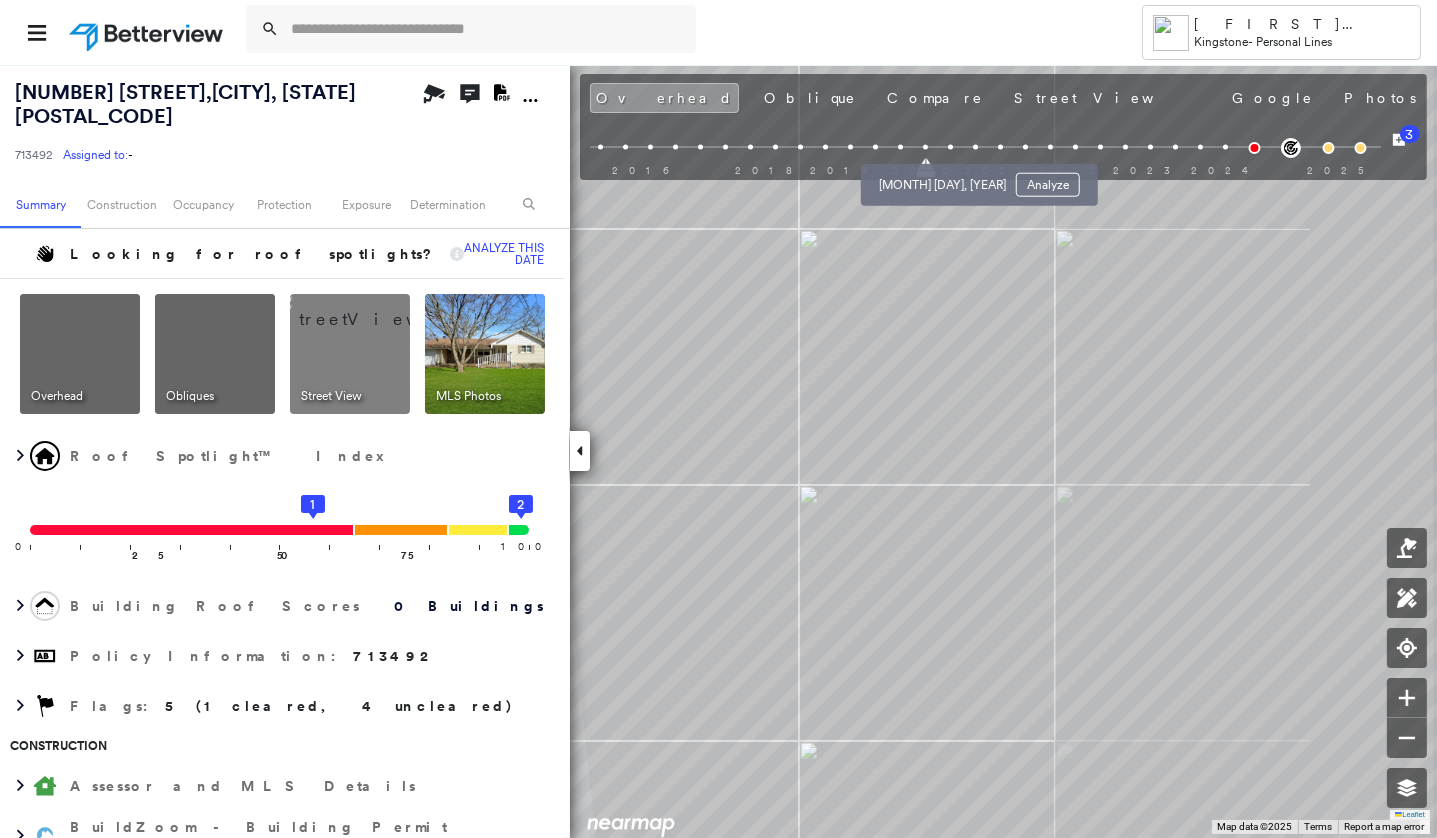 click at bounding box center (950, 147) 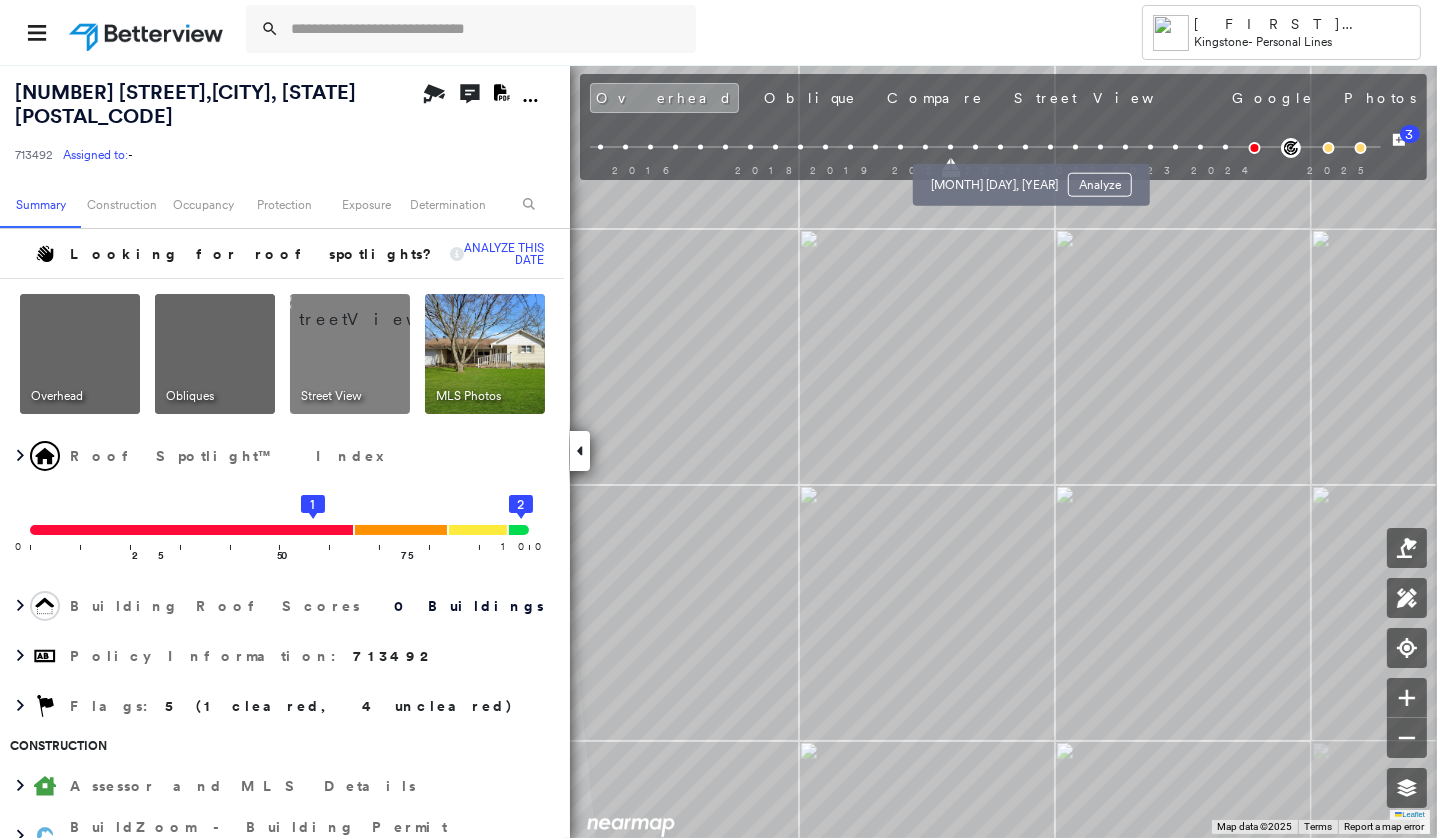 click at bounding box center (1000, 147) 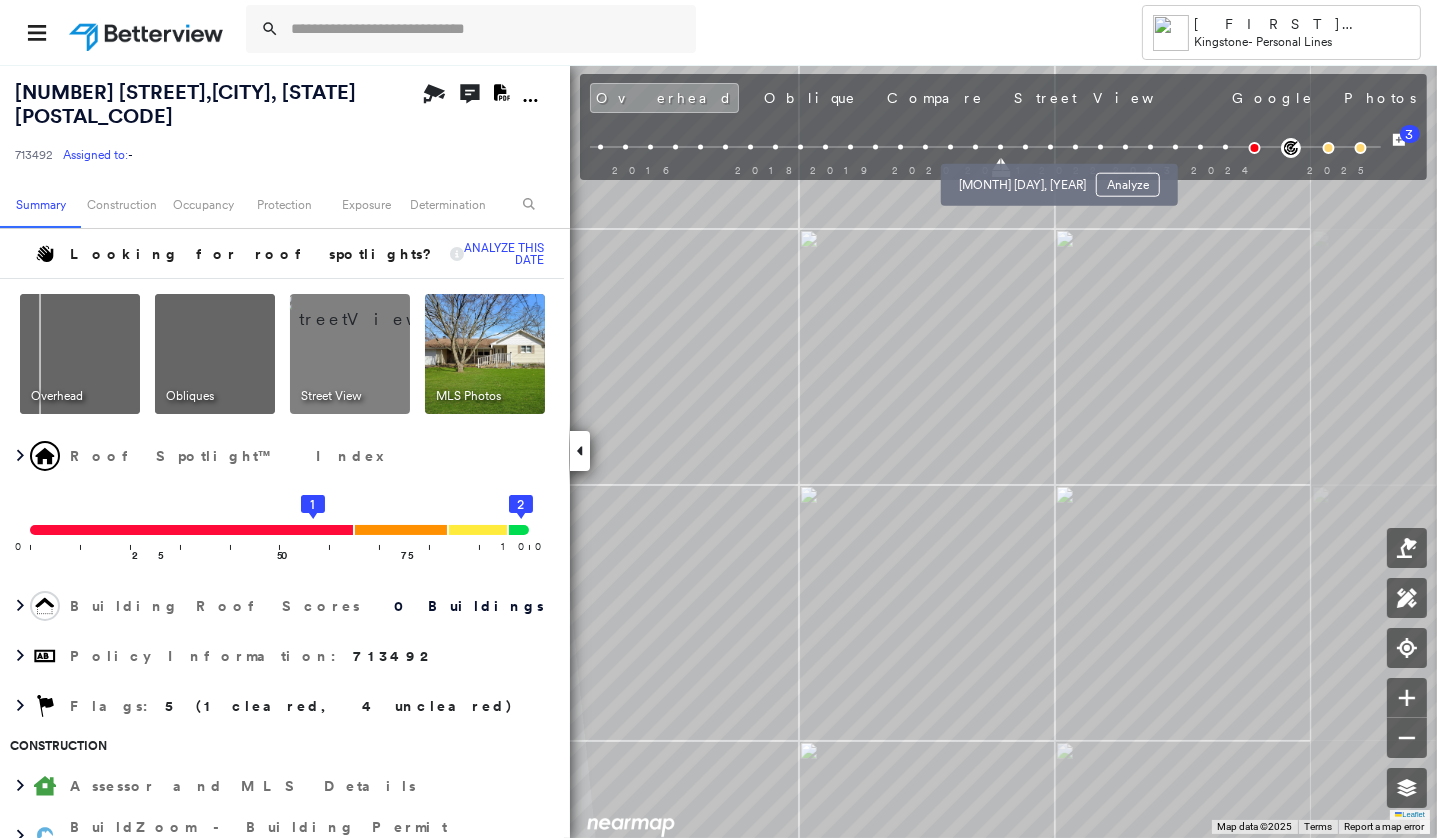 click at bounding box center [1025, 147] 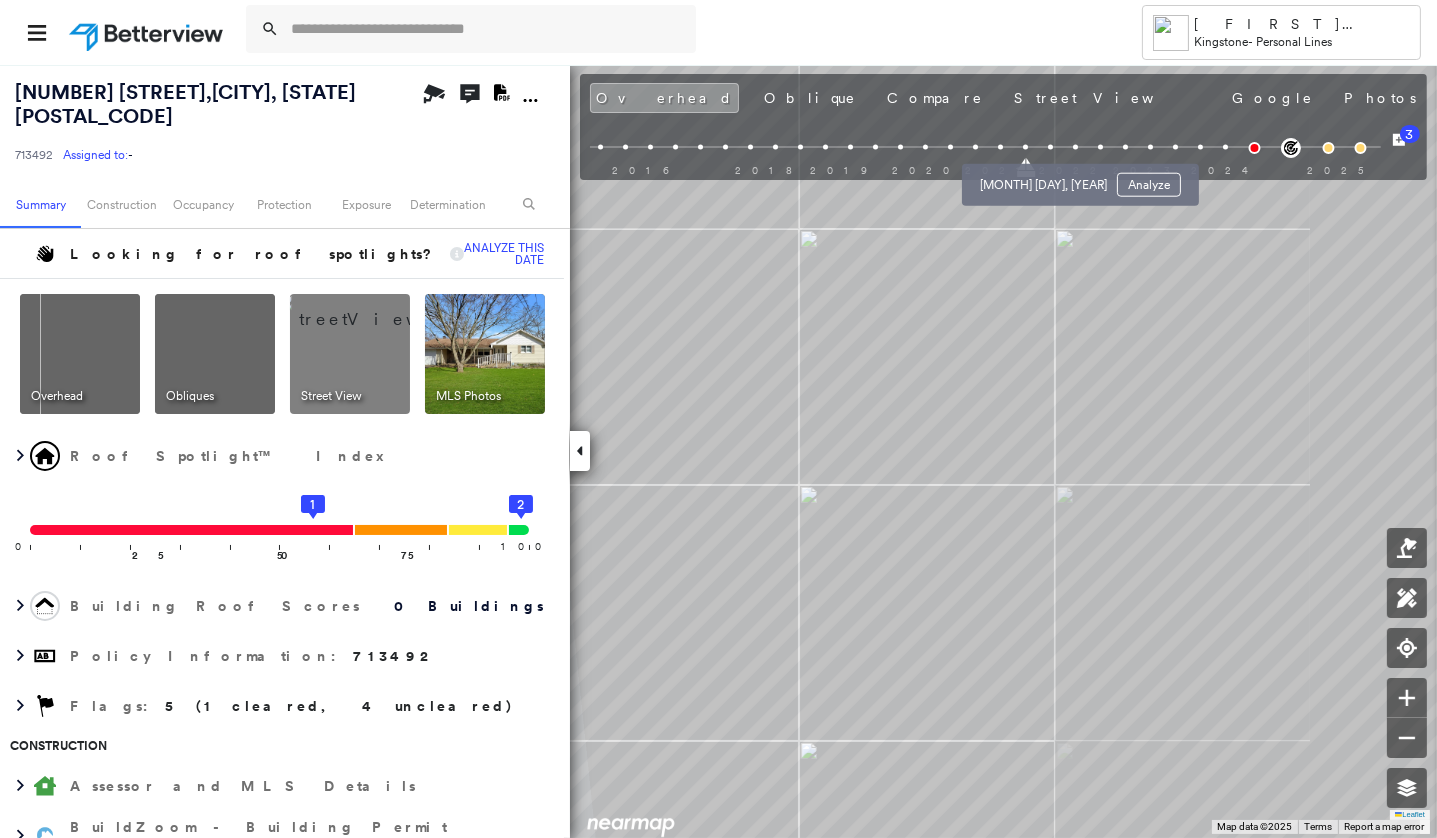 click at bounding box center (1050, 147) 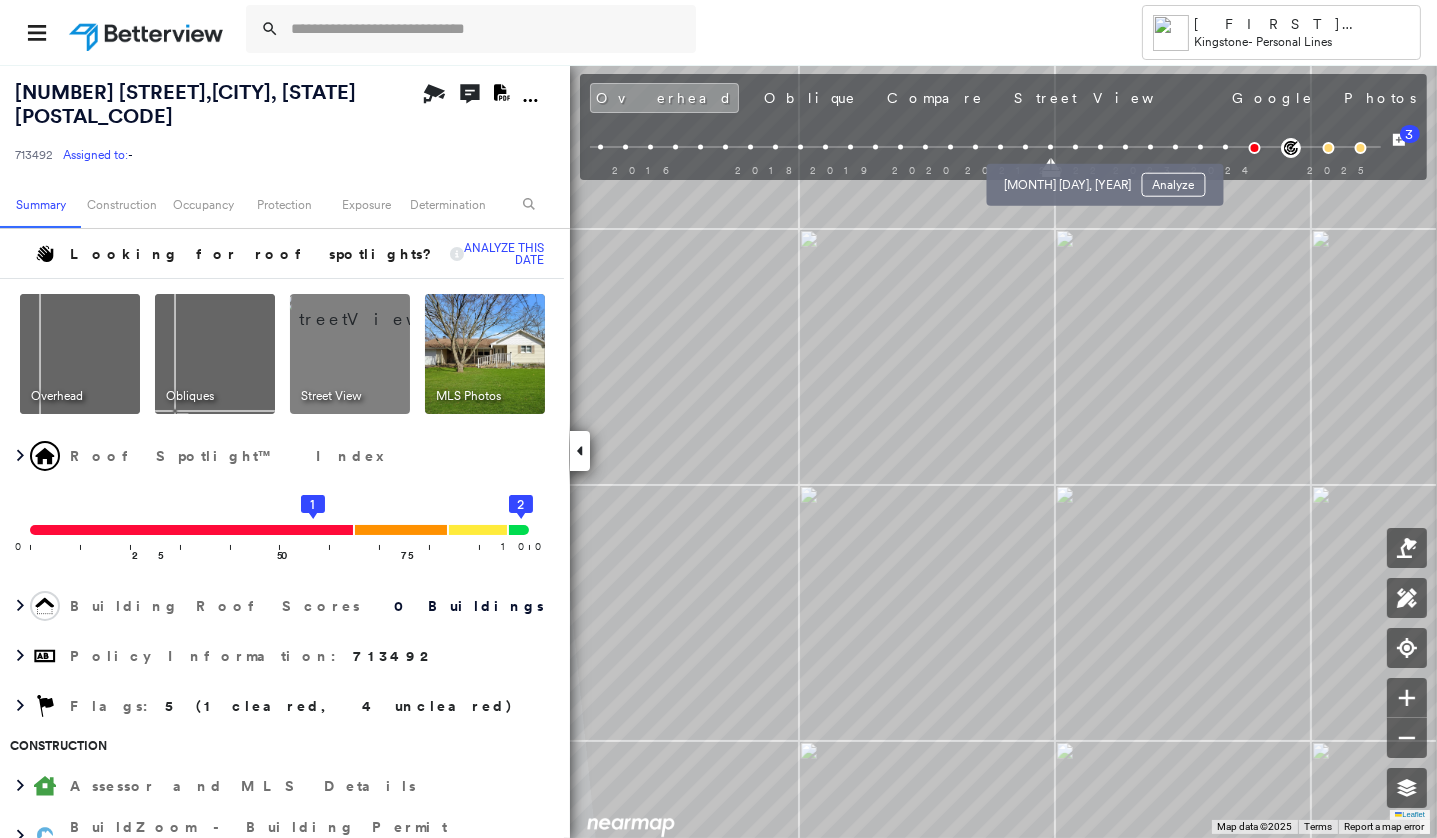 click at bounding box center (1075, 147) 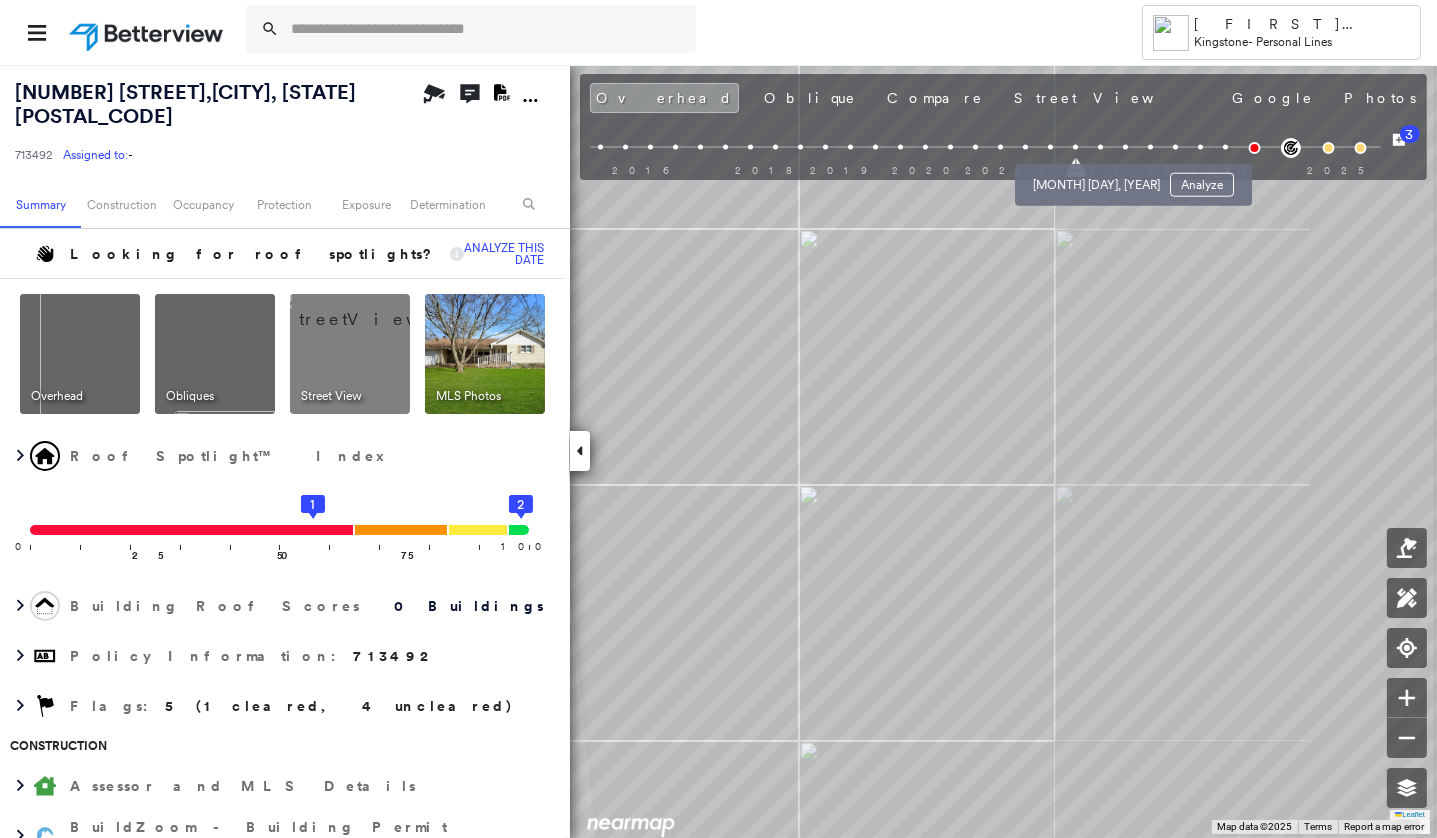 click at bounding box center (1100, 147) 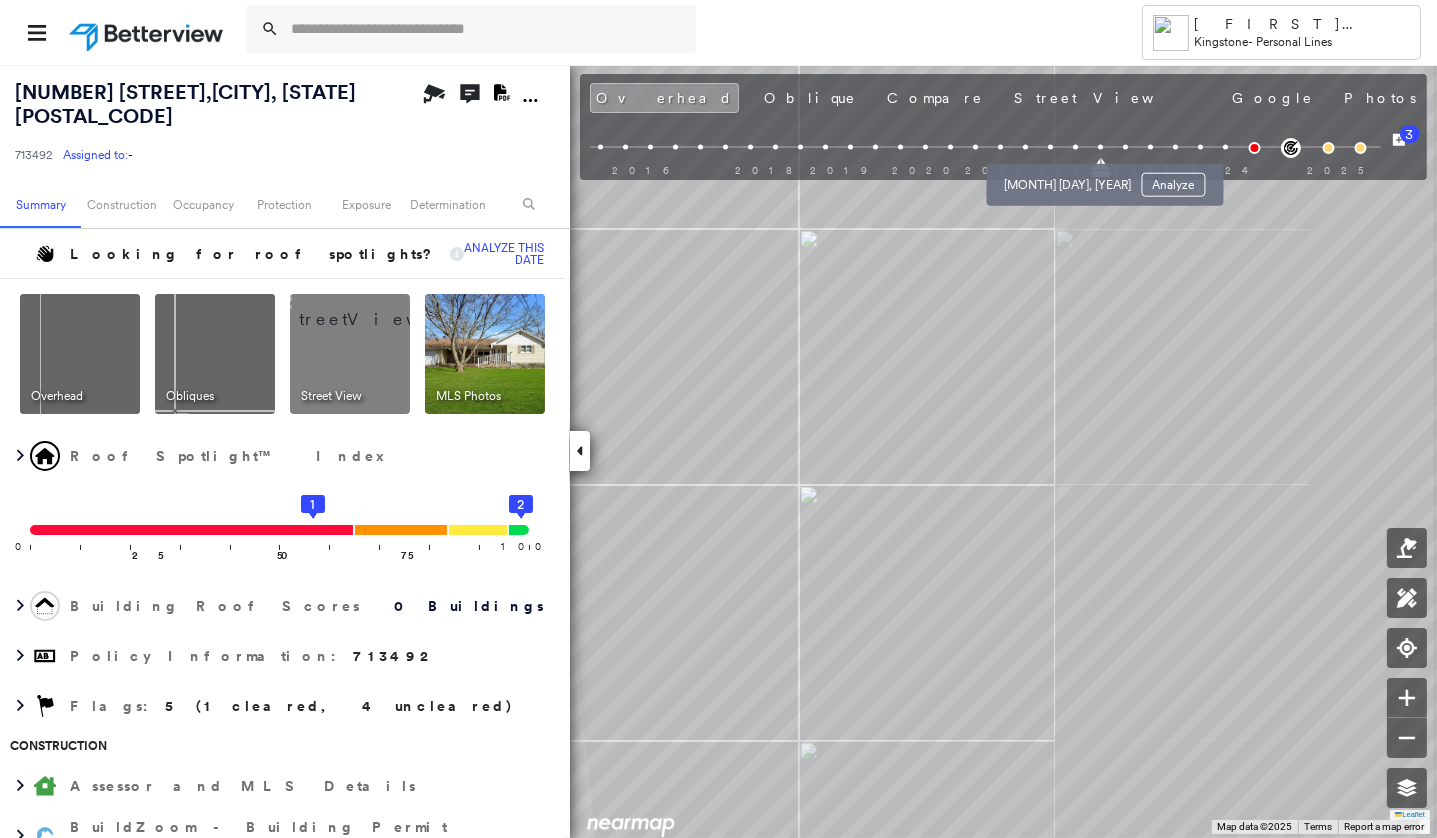 click at bounding box center [1075, 147] 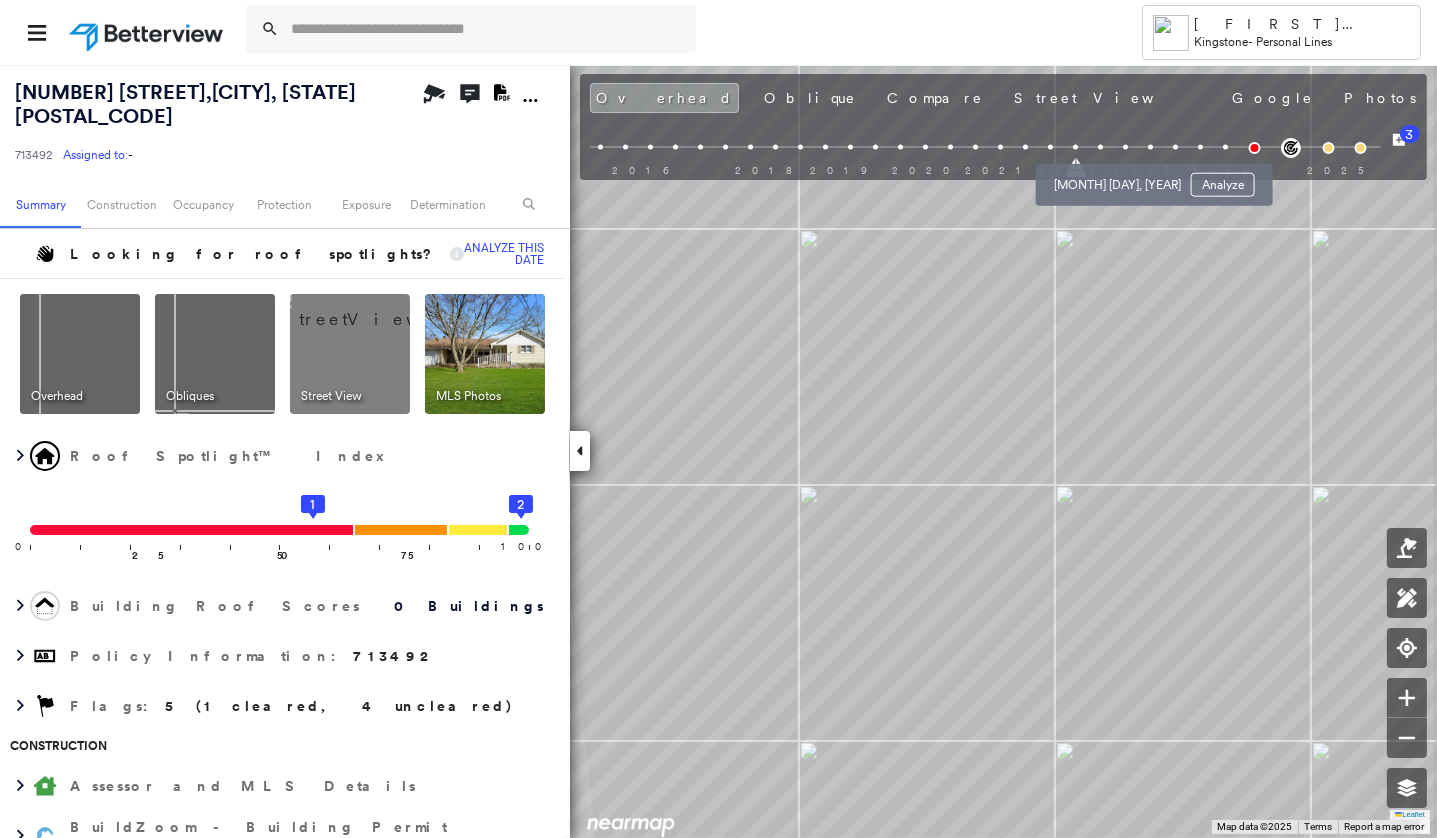 click at bounding box center [1125, 147] 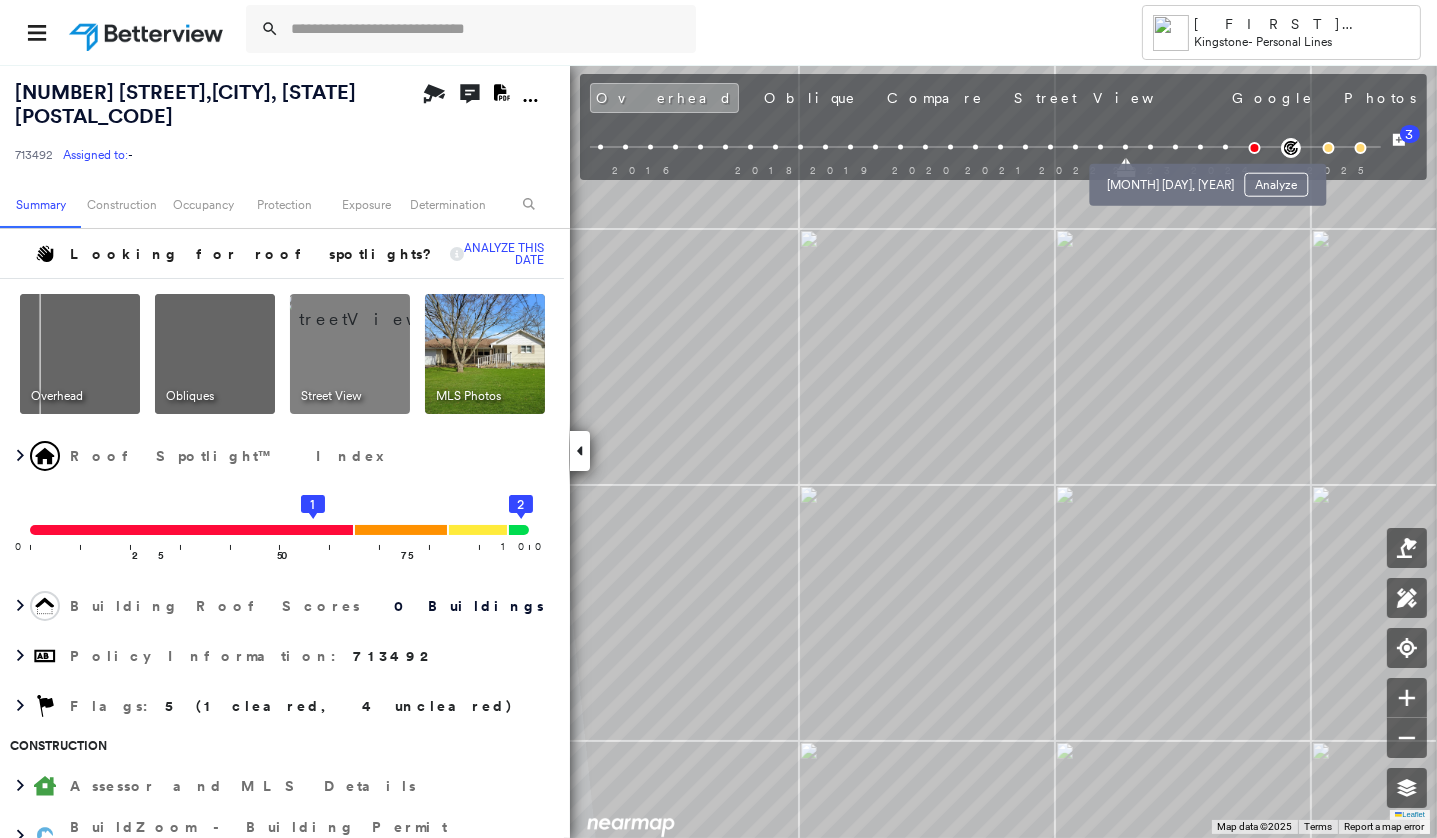 click at bounding box center [1175, 147] 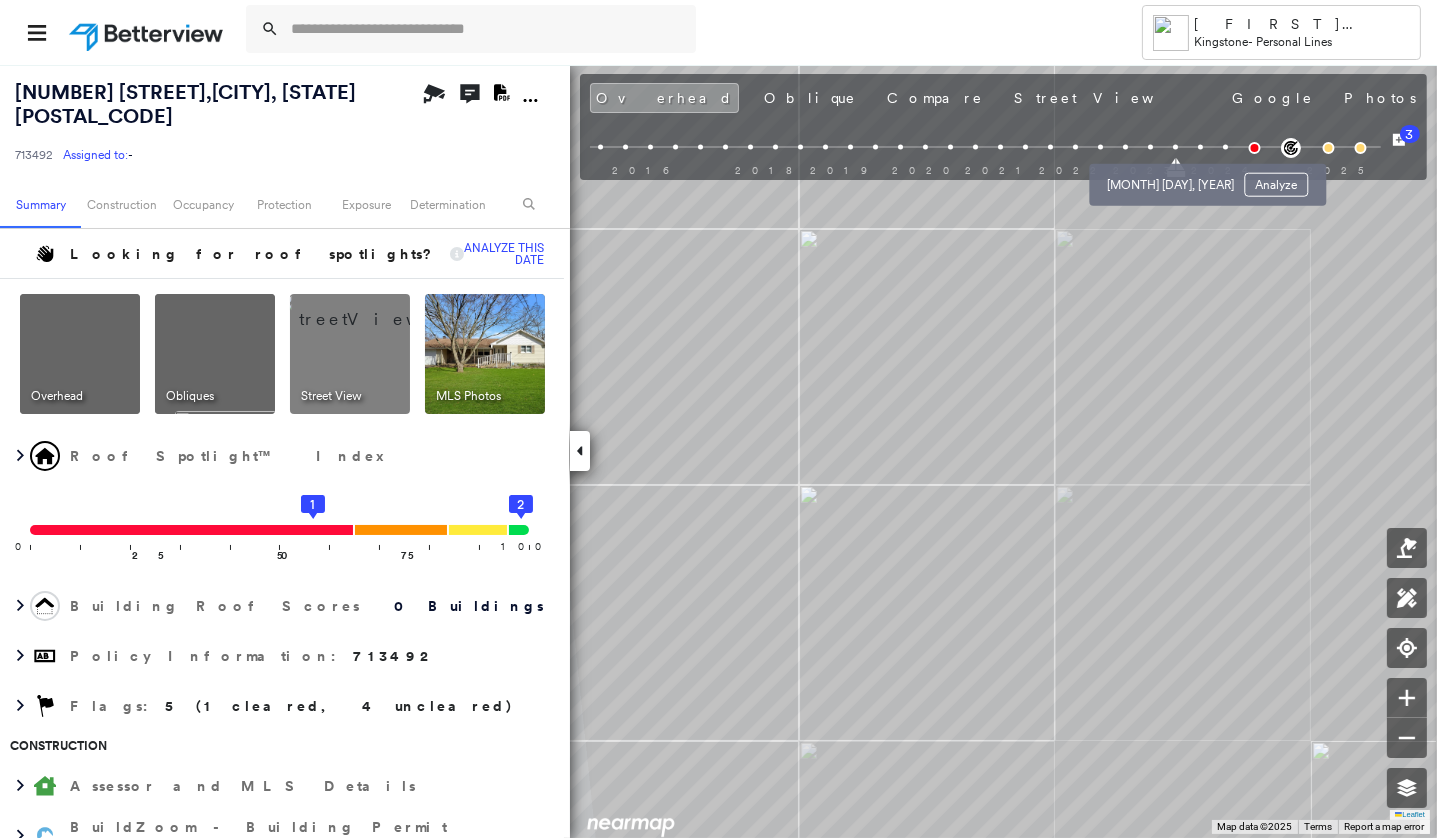 click at bounding box center [1200, 147] 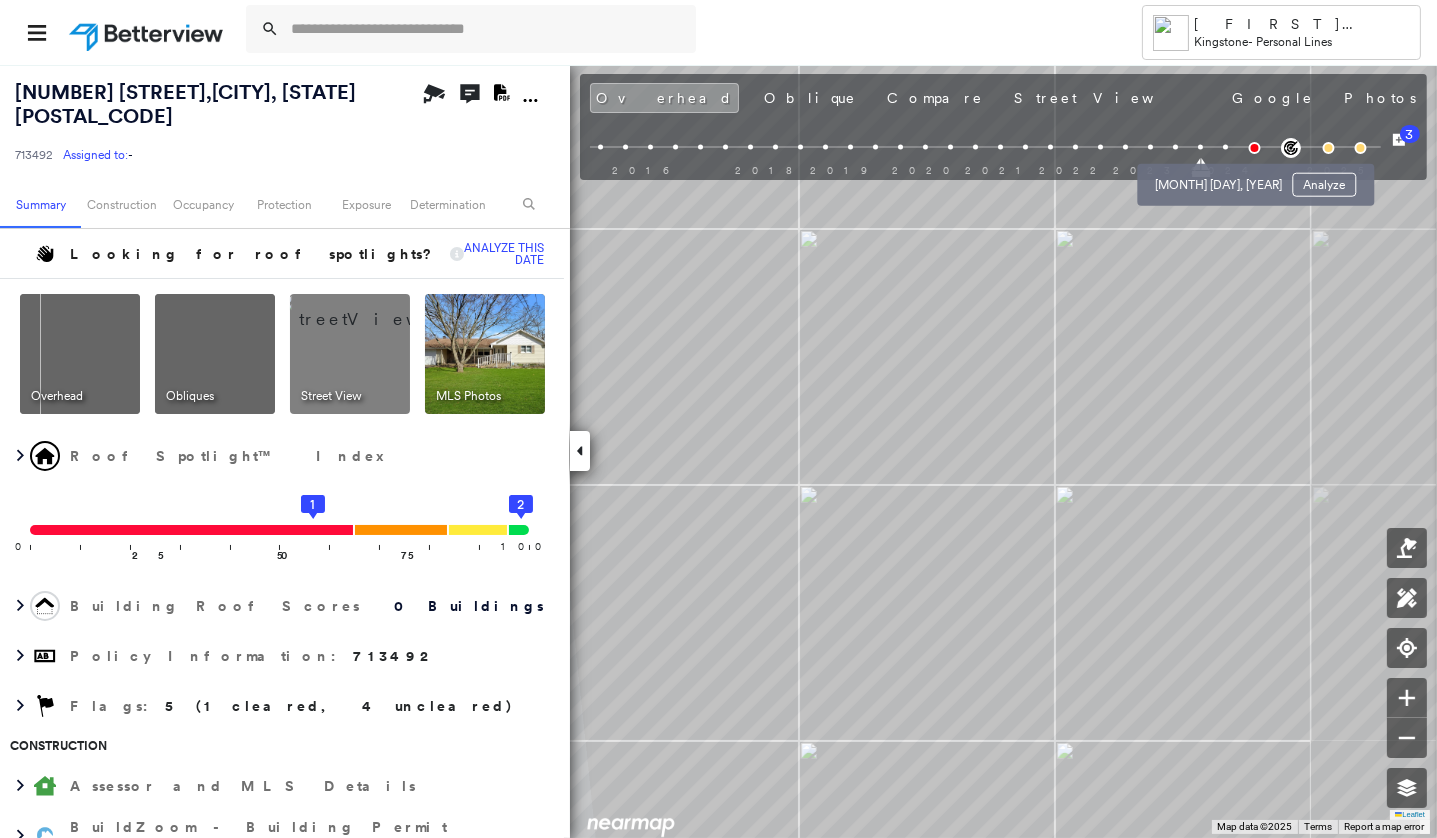 click at bounding box center (1225, 147) 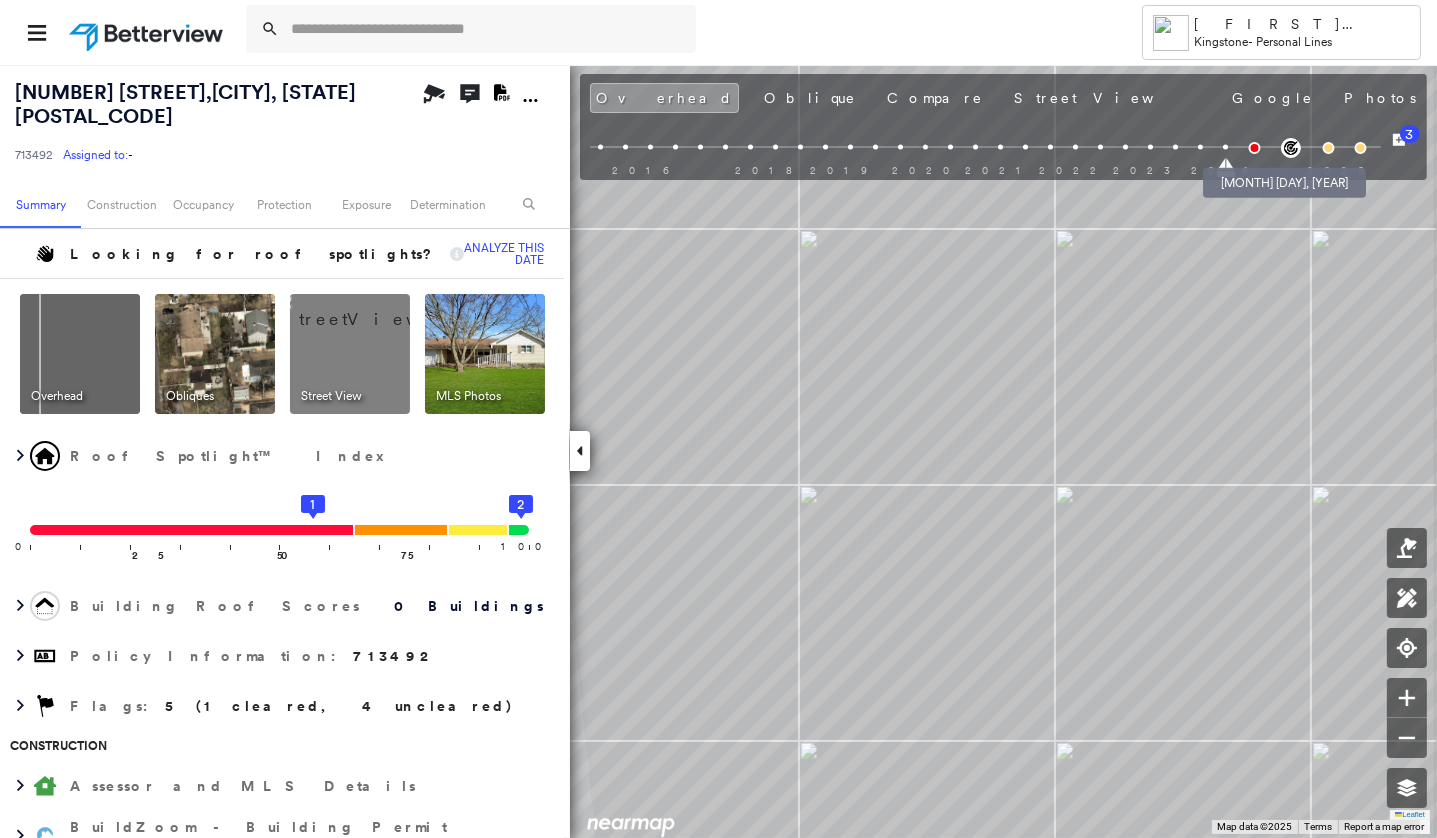 click at bounding box center [1254, 148] 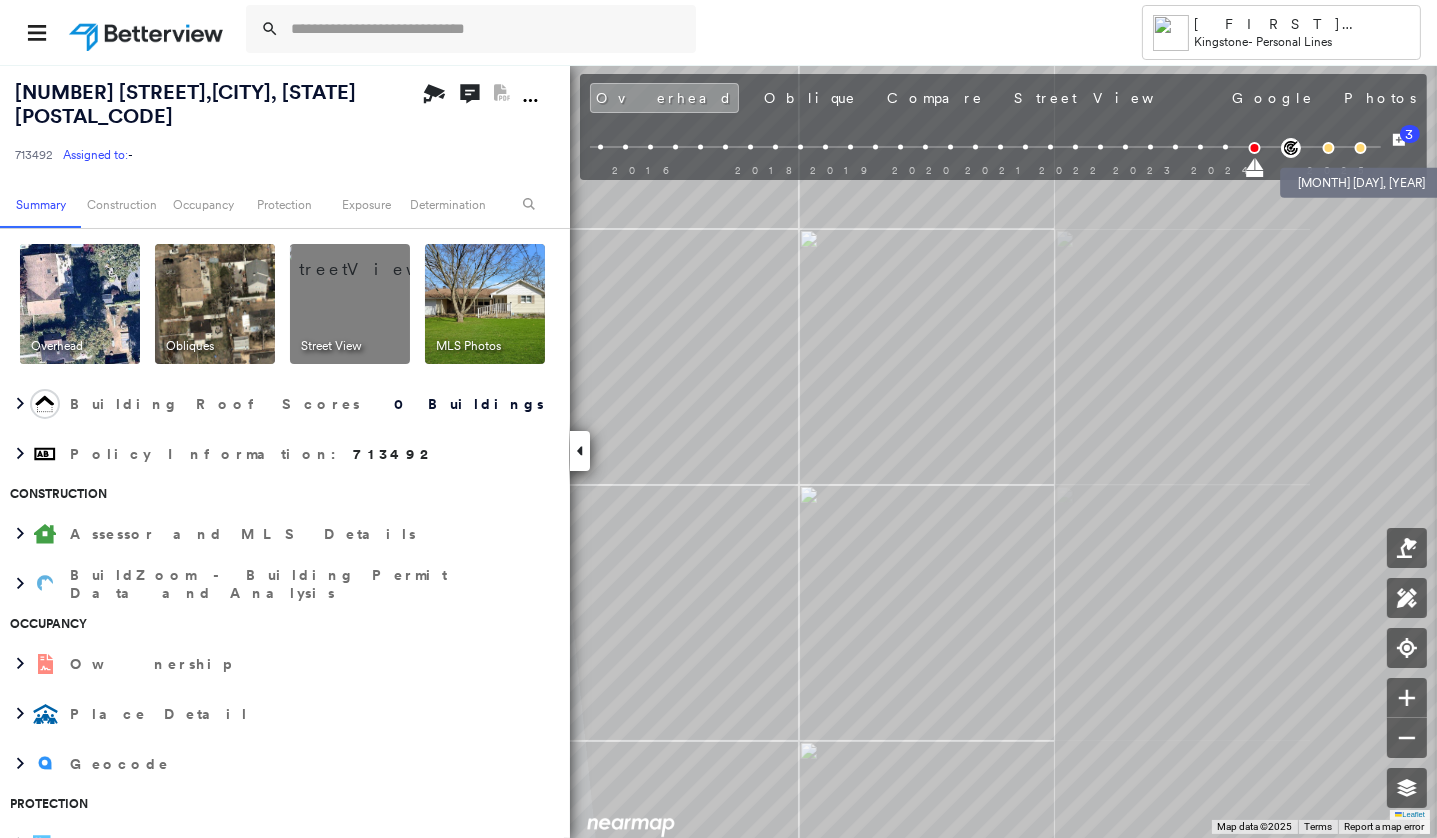 click at bounding box center (1328, 148) 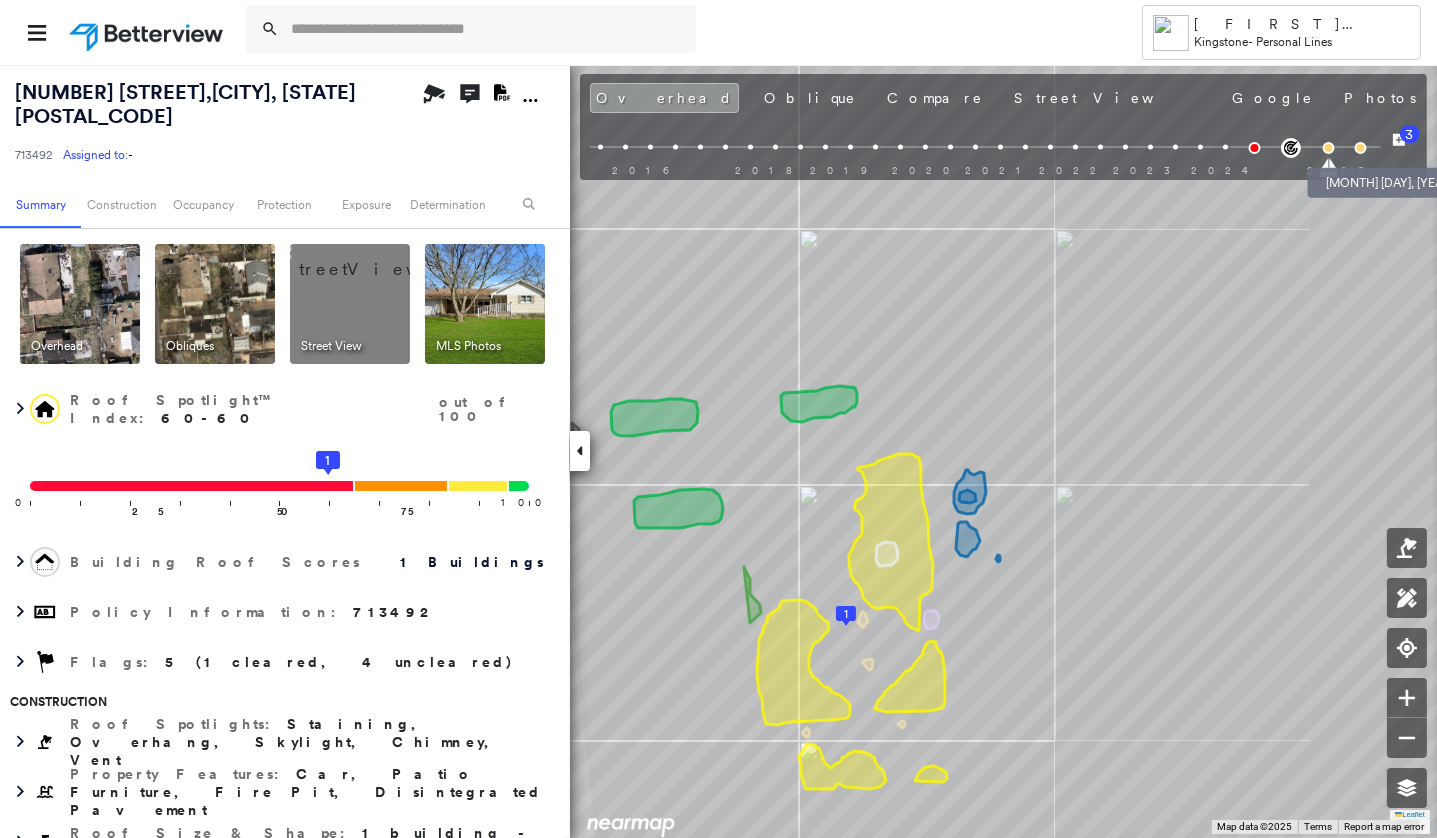 click at bounding box center [1360, 148] 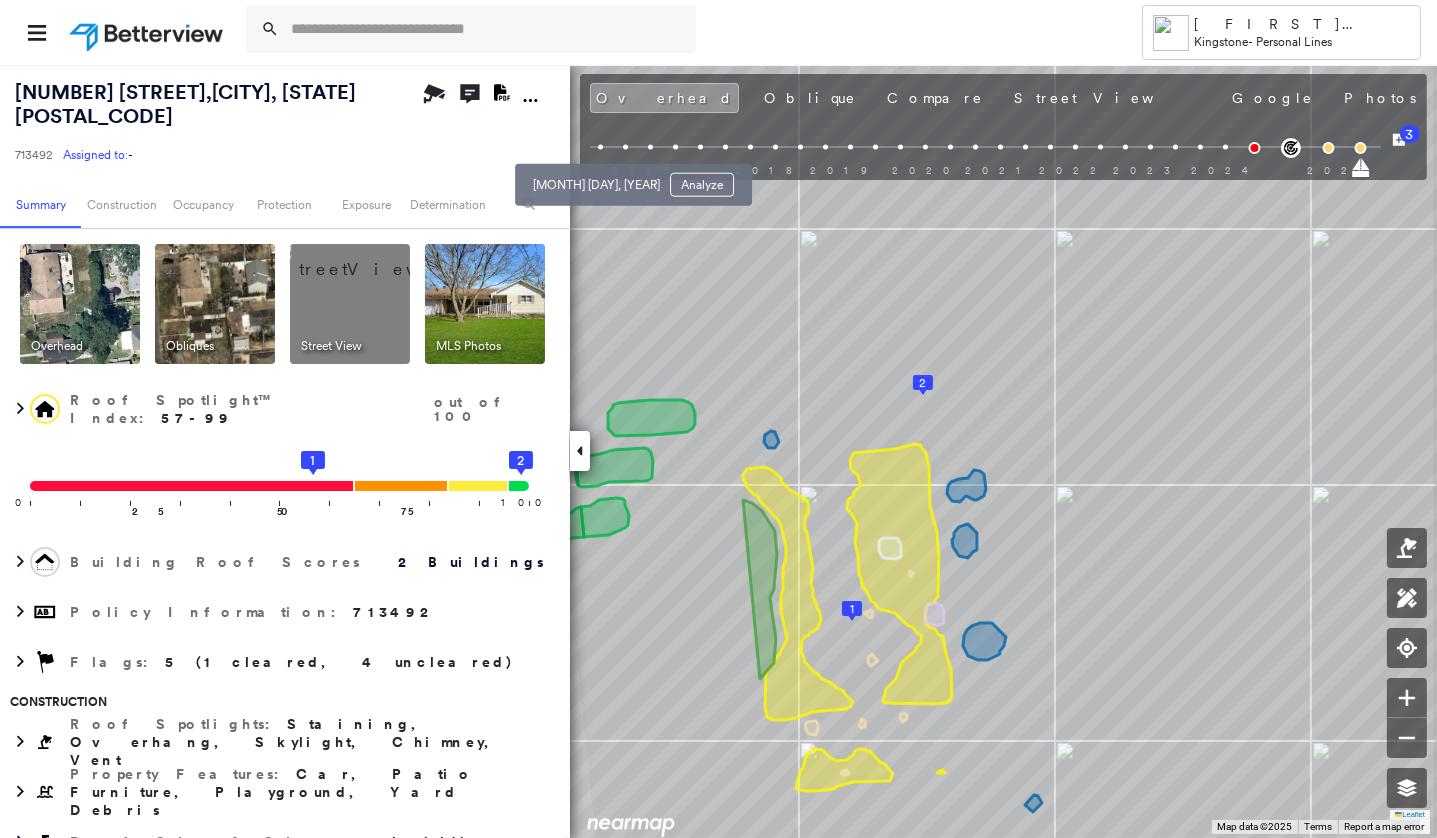 click at bounding box center (600, 147) 